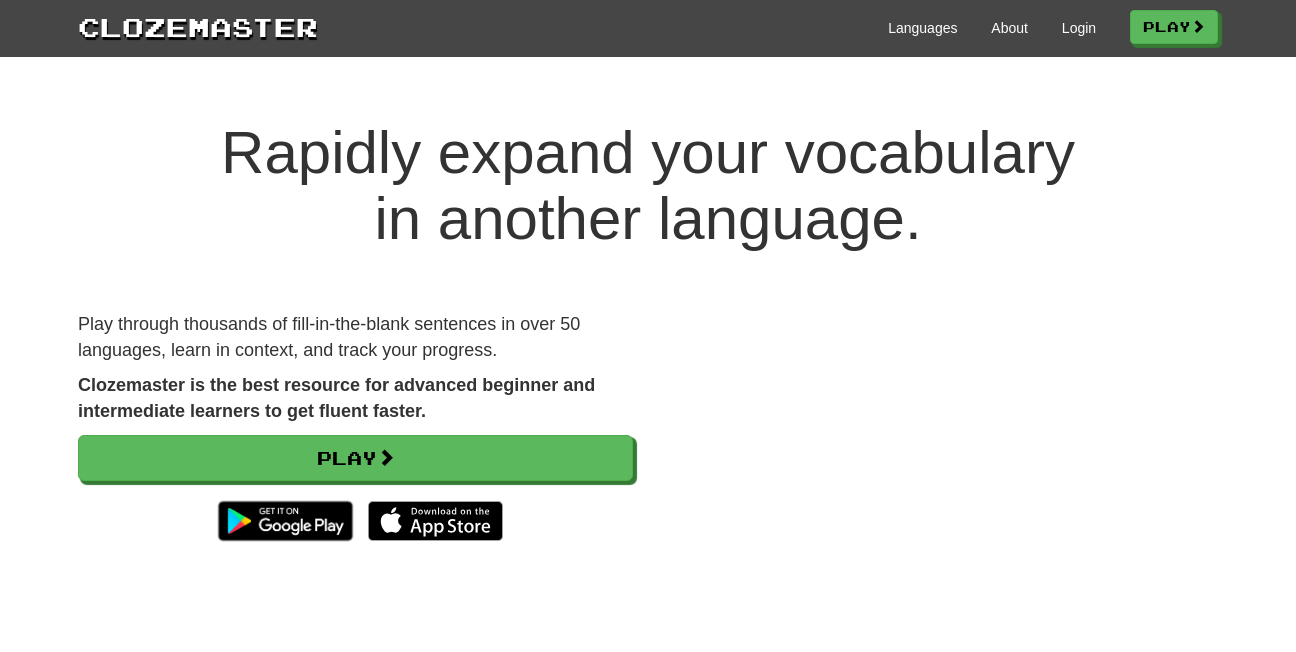scroll, scrollTop: 0, scrollLeft: 0, axis: both 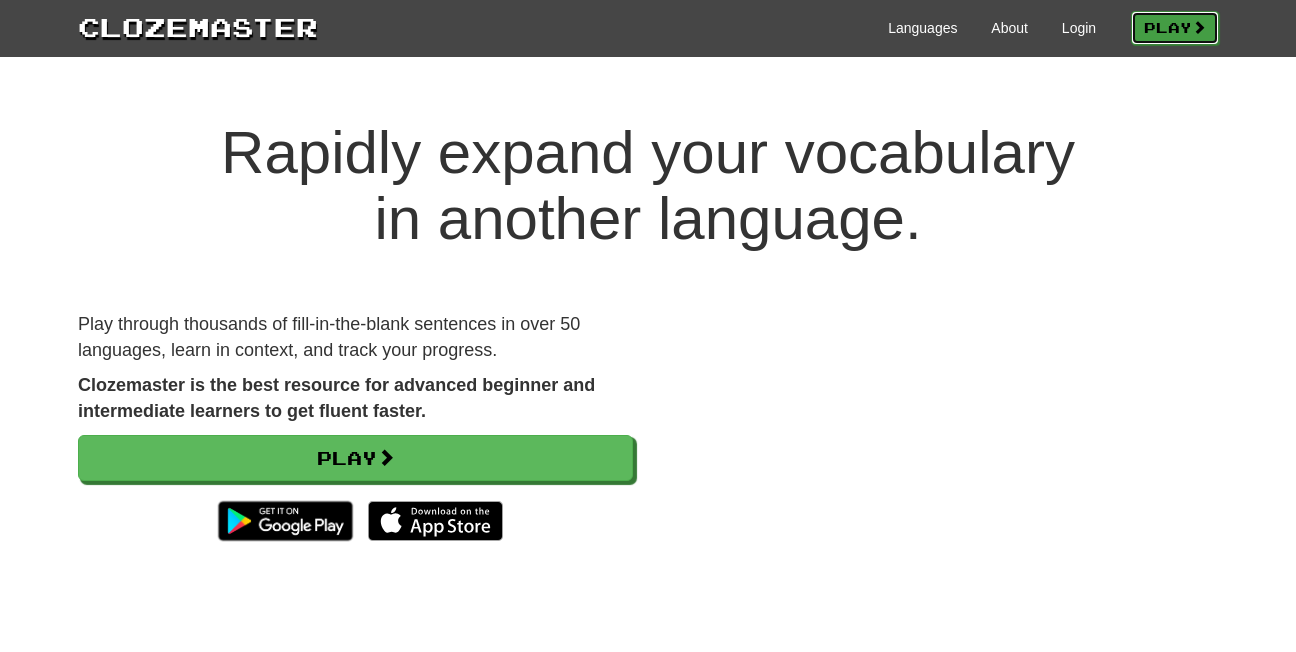click on "Play" at bounding box center (1175, 28) 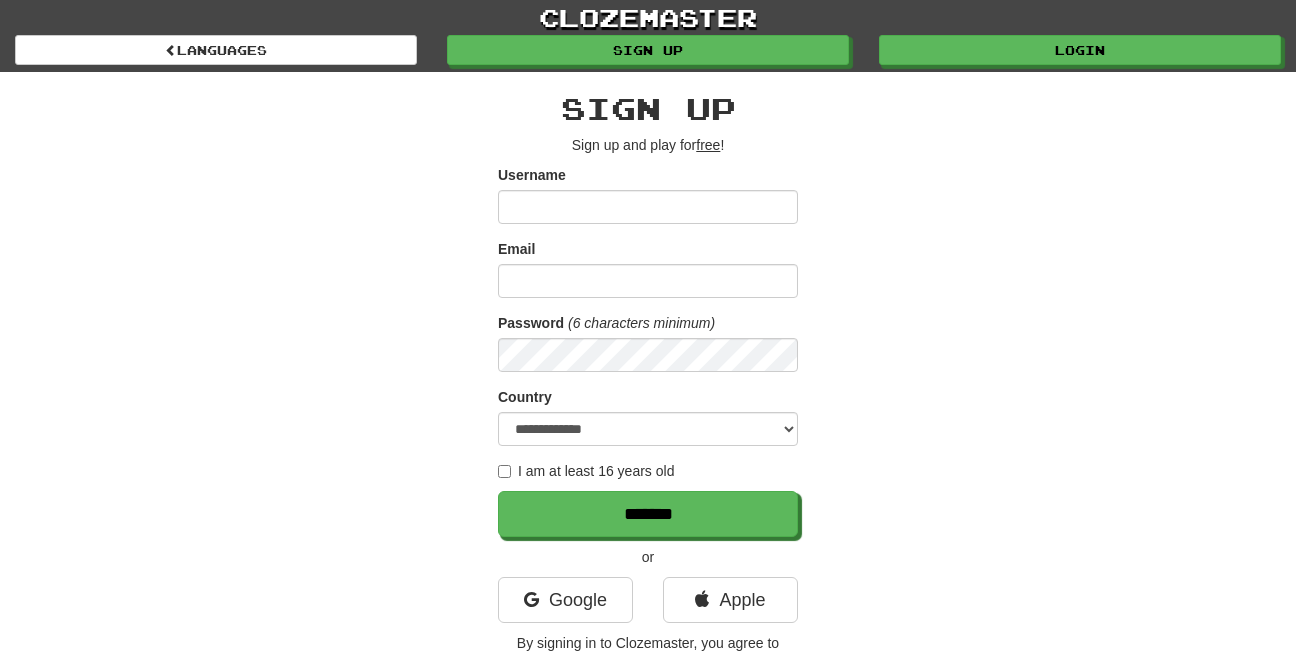 scroll, scrollTop: 0, scrollLeft: 0, axis: both 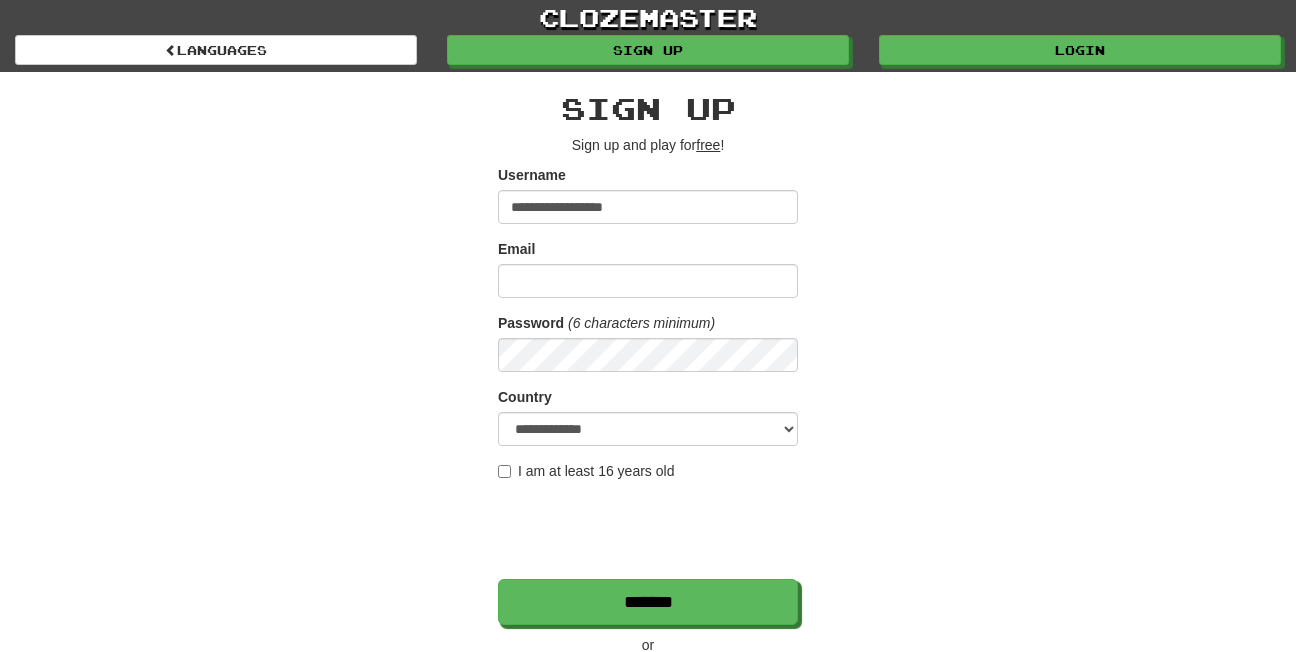 type on "**********" 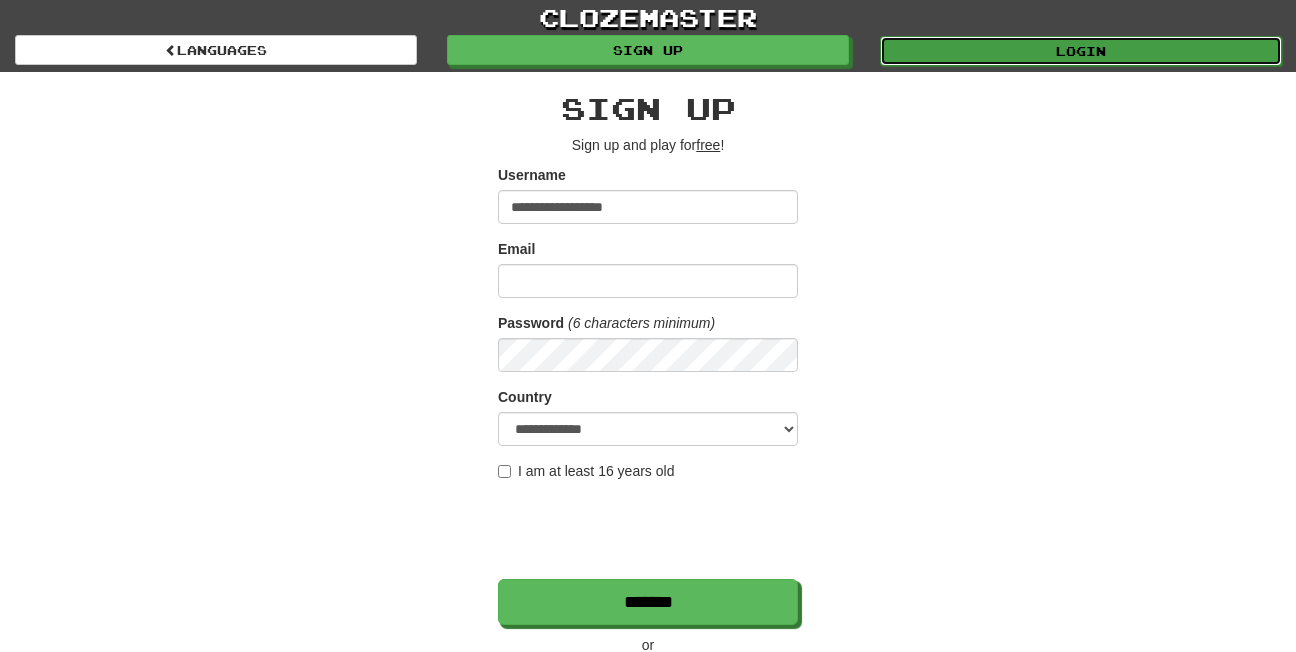 click on "Login" at bounding box center (1081, 51) 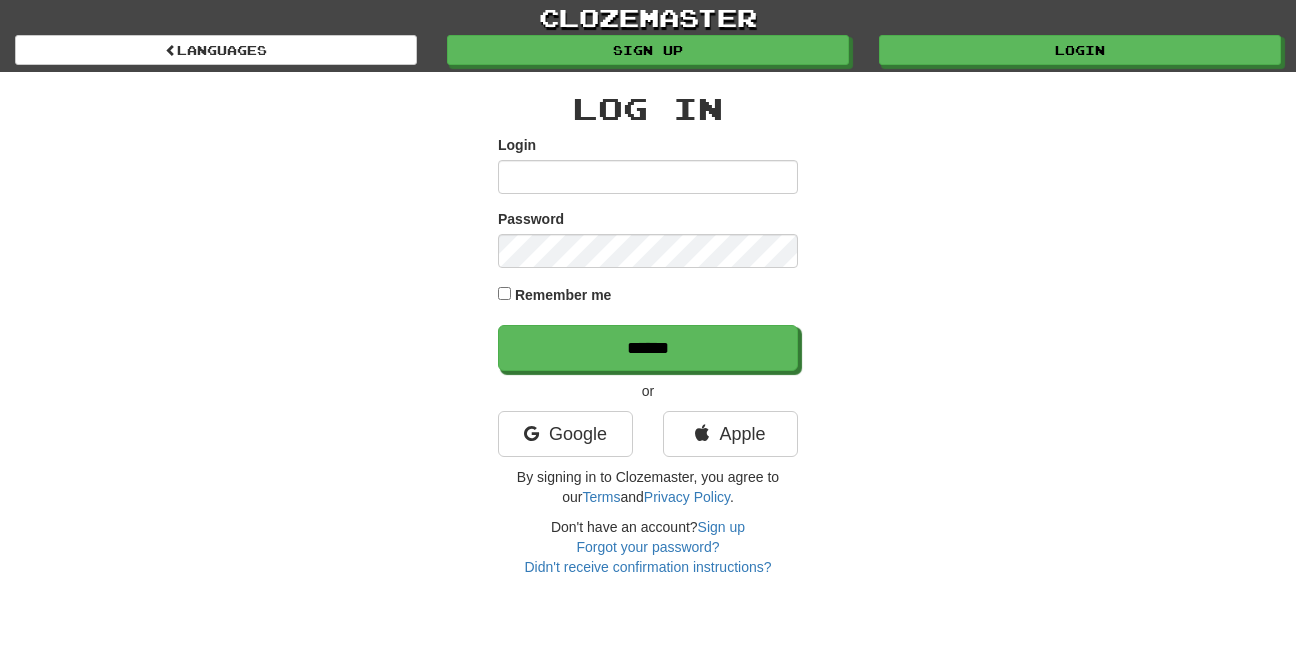 scroll, scrollTop: 0, scrollLeft: 0, axis: both 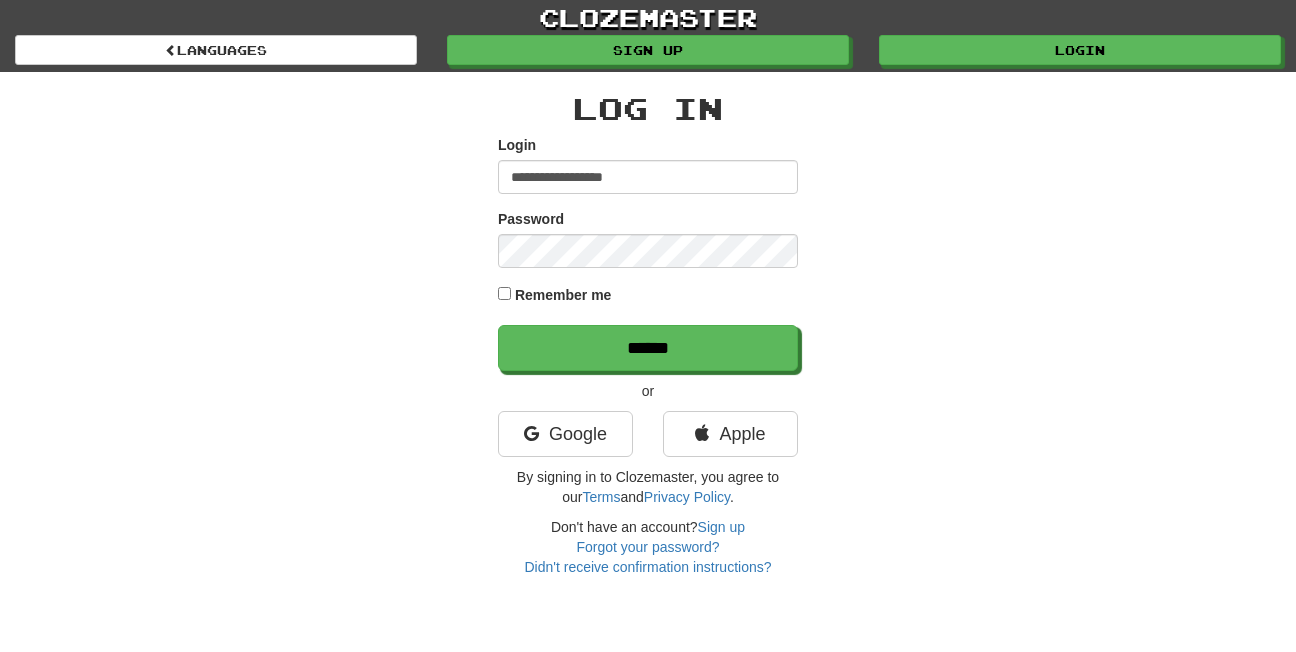 type on "**********" 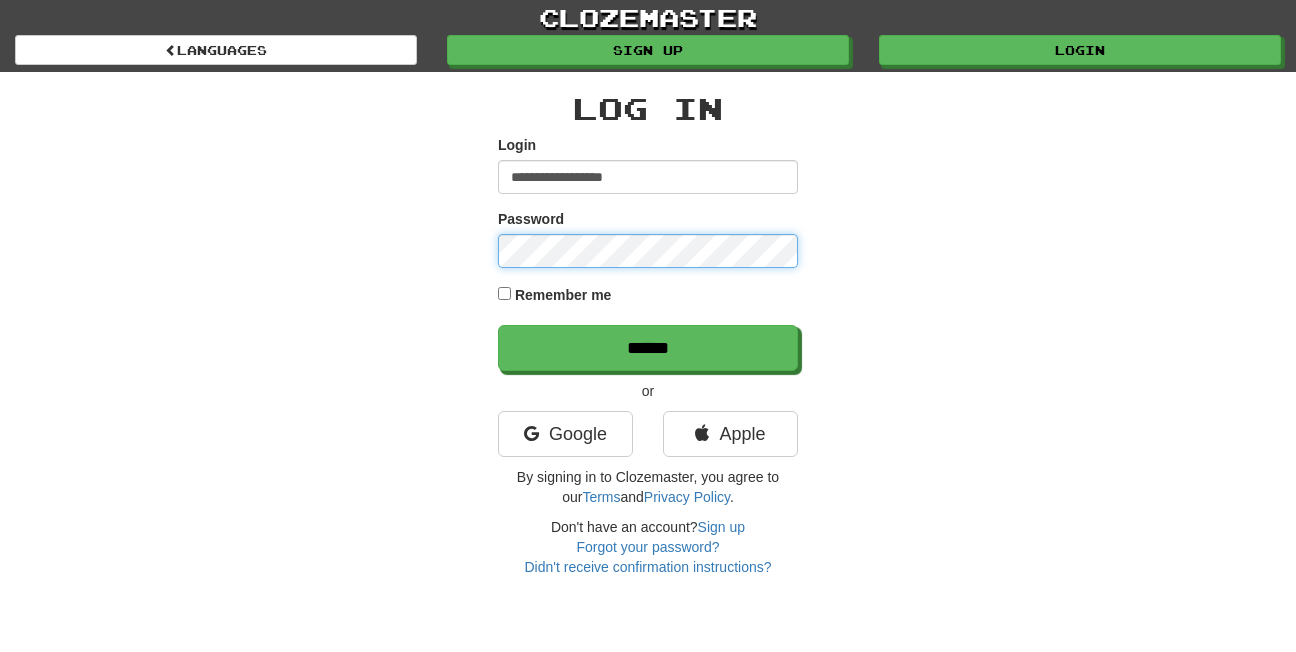 click on "******" at bounding box center (648, 348) 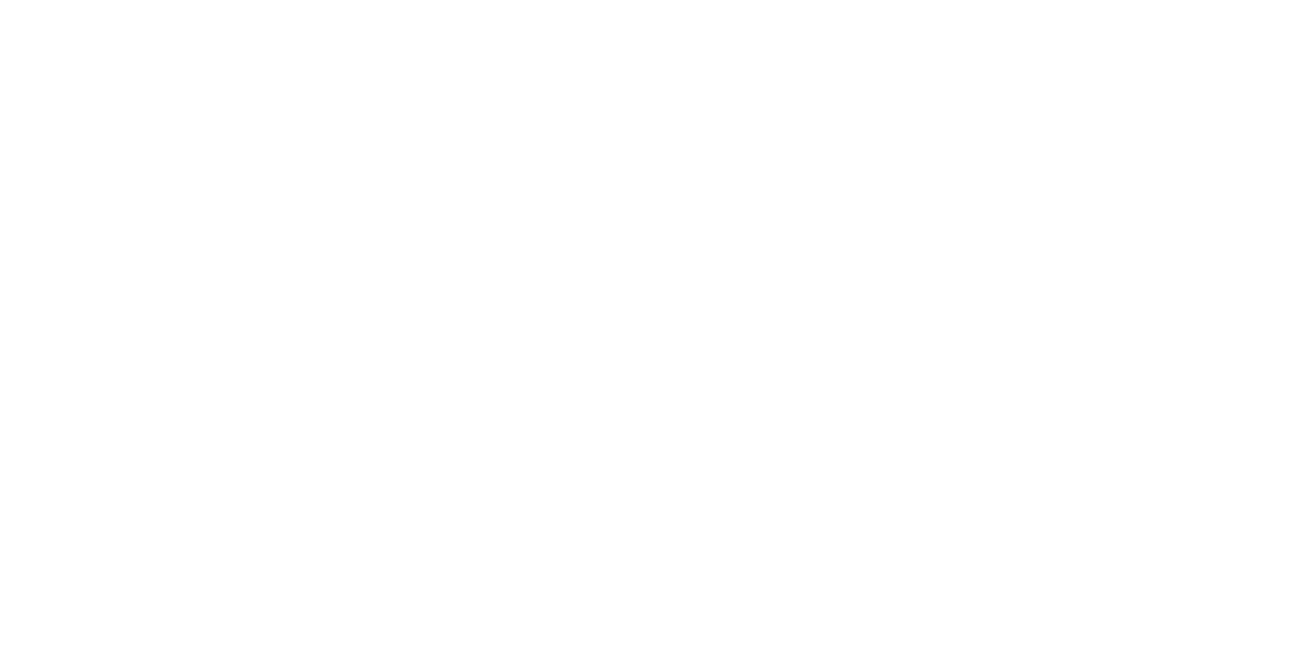 scroll, scrollTop: 0, scrollLeft: 0, axis: both 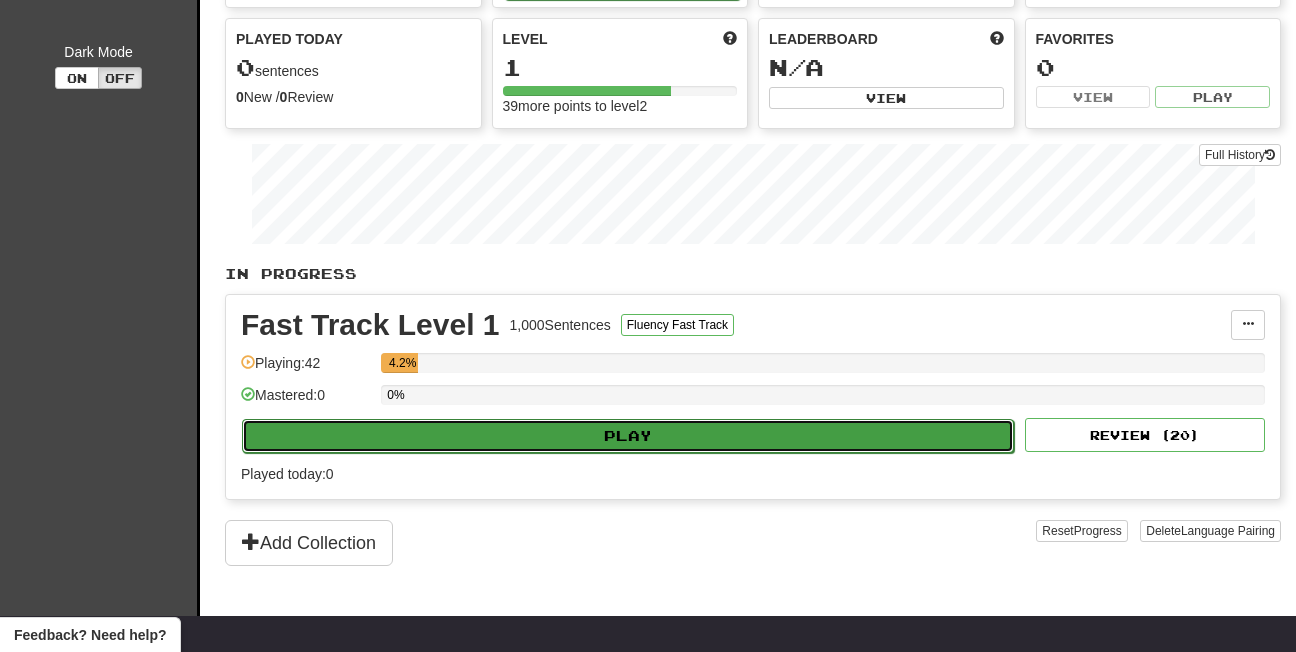 click on "Play" at bounding box center (628, 436) 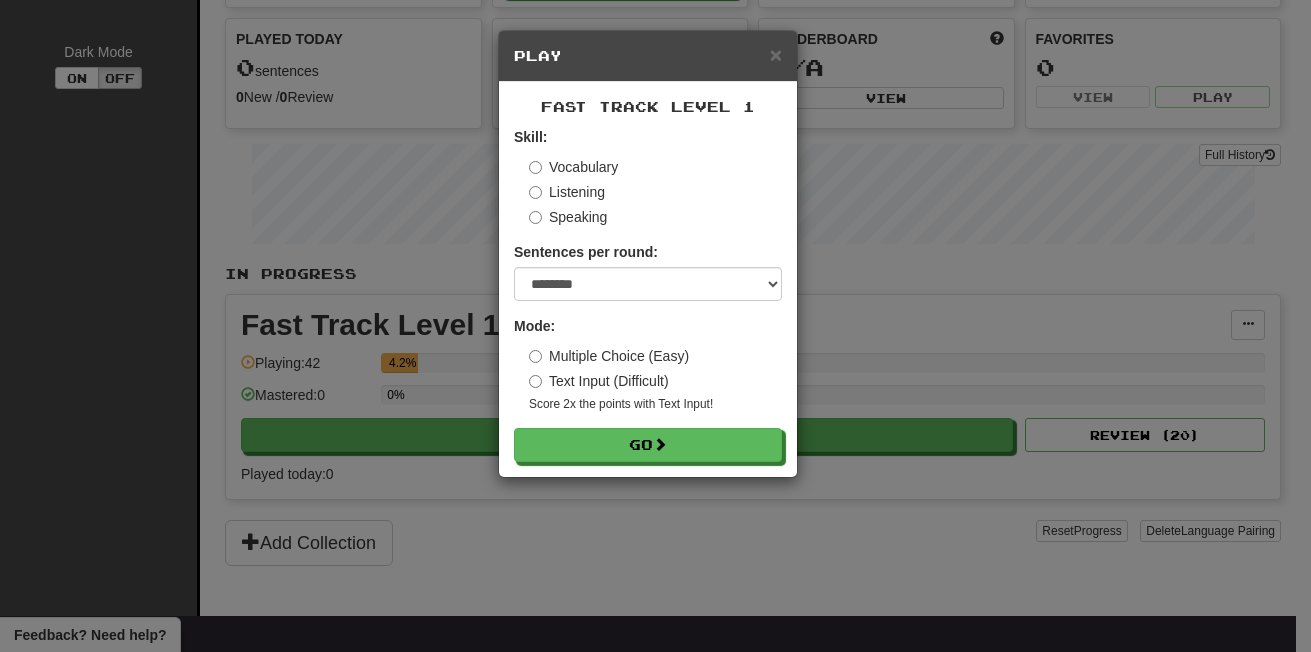 drag, startPoint x: 600, startPoint y: 431, endPoint x: 683, endPoint y: 350, distance: 115.97414 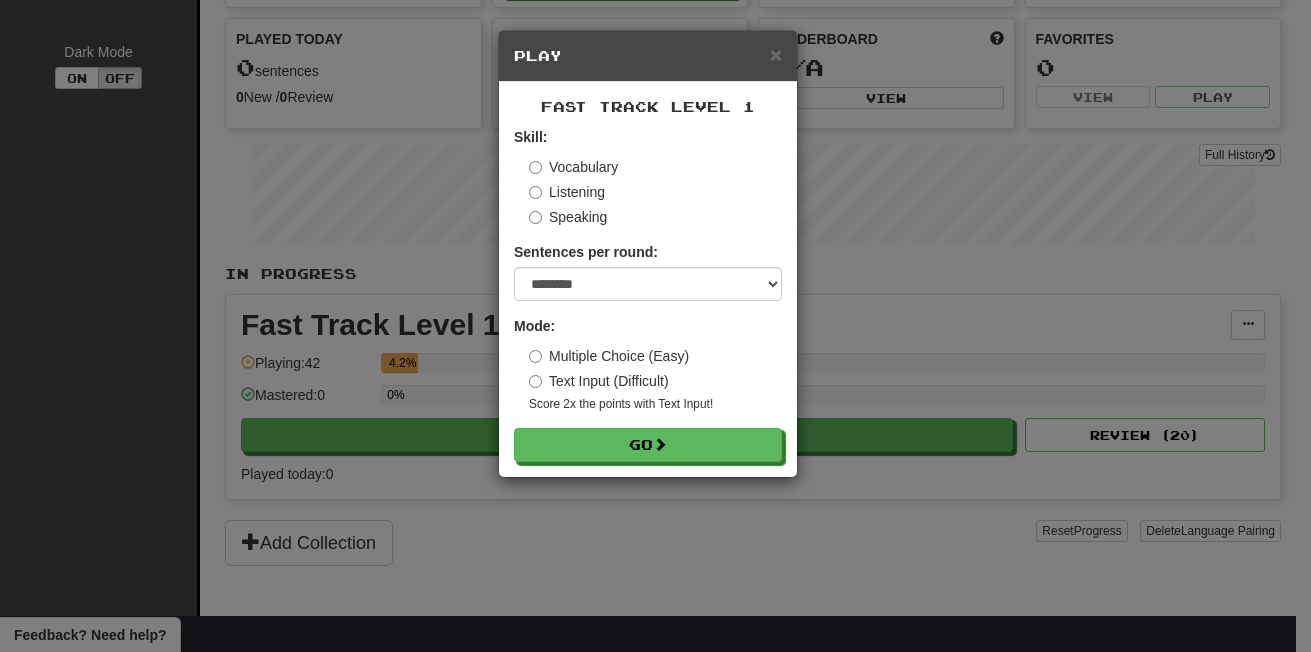 click on "Skill: Vocabulary Listening Speaking Sentences per round: * ** ** ** ** ** *** ******** Mode: Multiple Choice (Easy) Text Input (Difficult) Score 2x the points with Text Input ! Go" at bounding box center [648, 294] 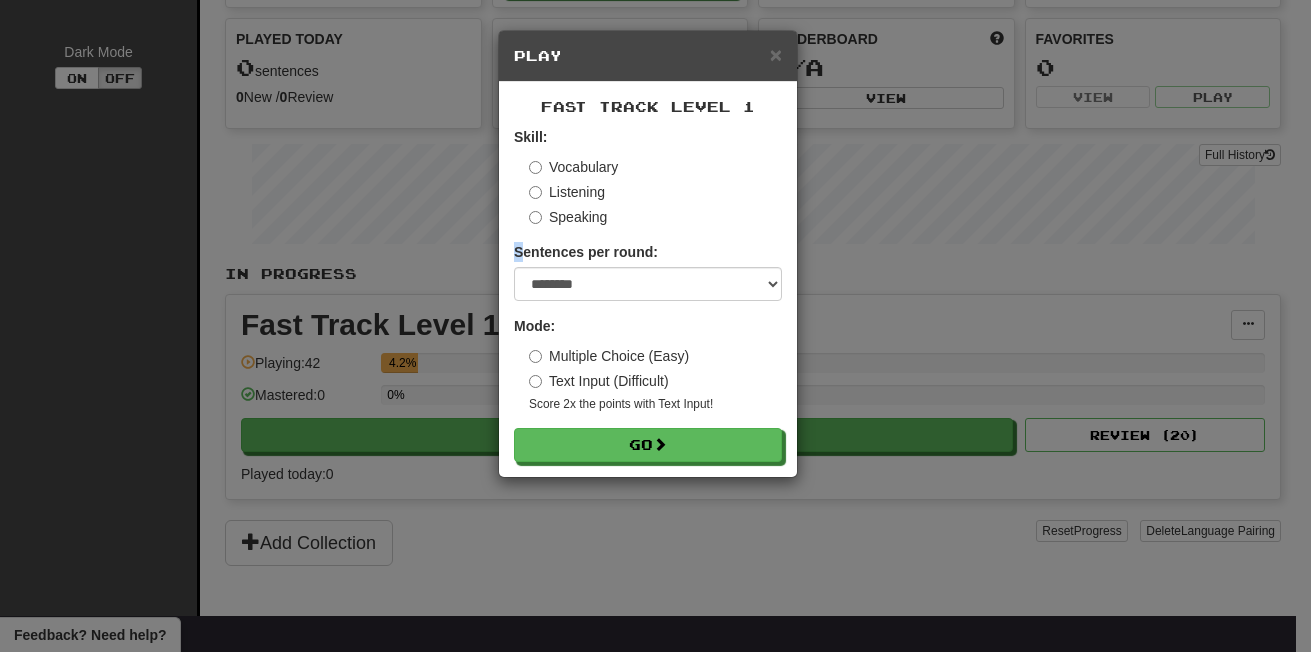 click on "Skill: Vocabulary Listening Speaking Sentences per round: * ** ** ** ** ** *** ******** Mode: Multiple Choice (Easy) Text Input (Difficult) Score 2x the points with Text Input ! Go" at bounding box center [648, 294] 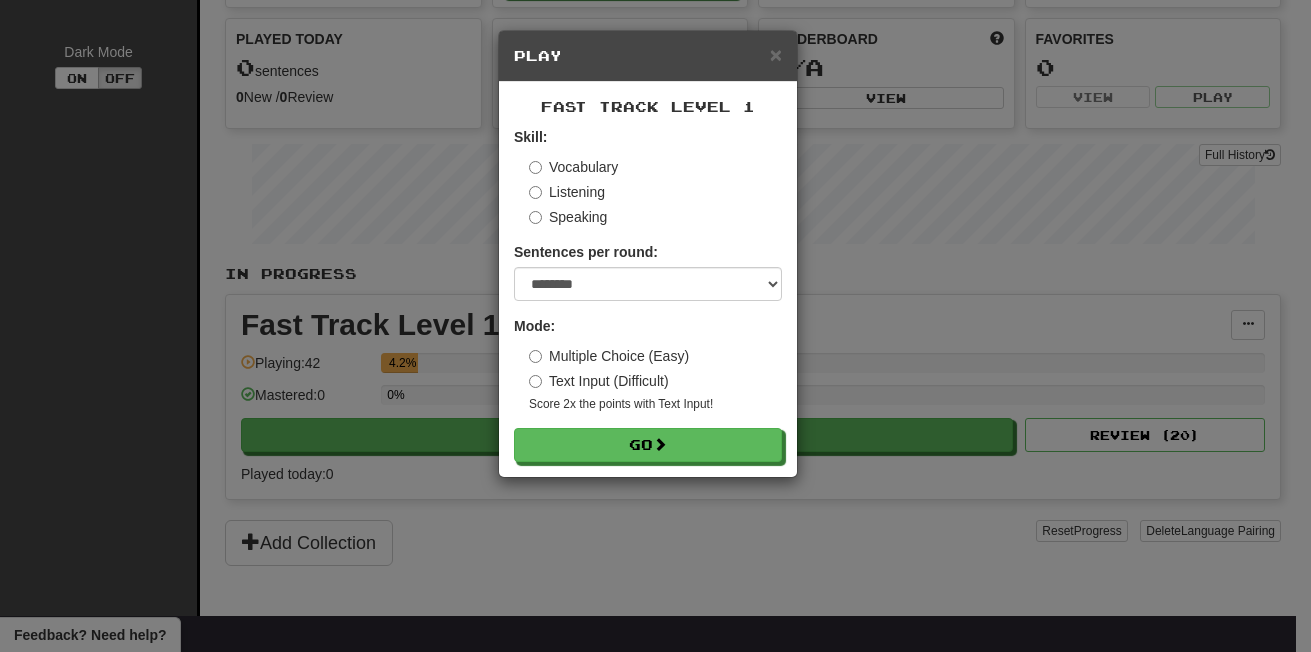 drag, startPoint x: 549, startPoint y: 231, endPoint x: 611, endPoint y: 312, distance: 102.0049 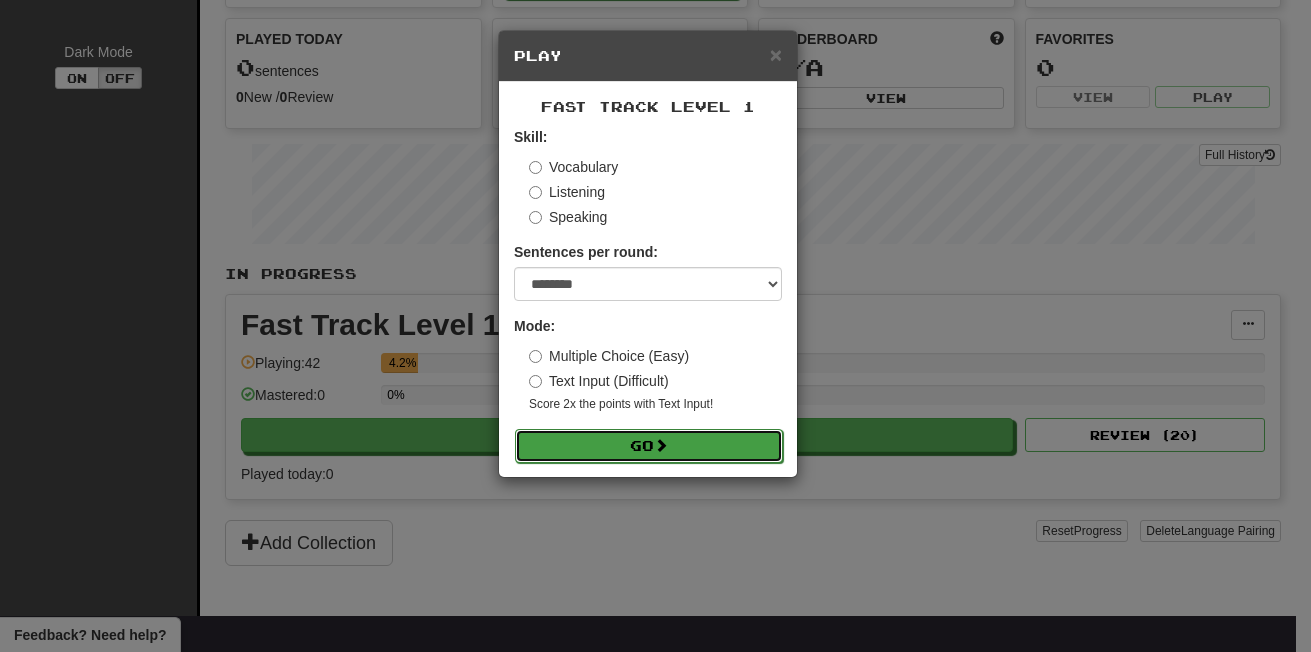 click on "Go" at bounding box center (649, 446) 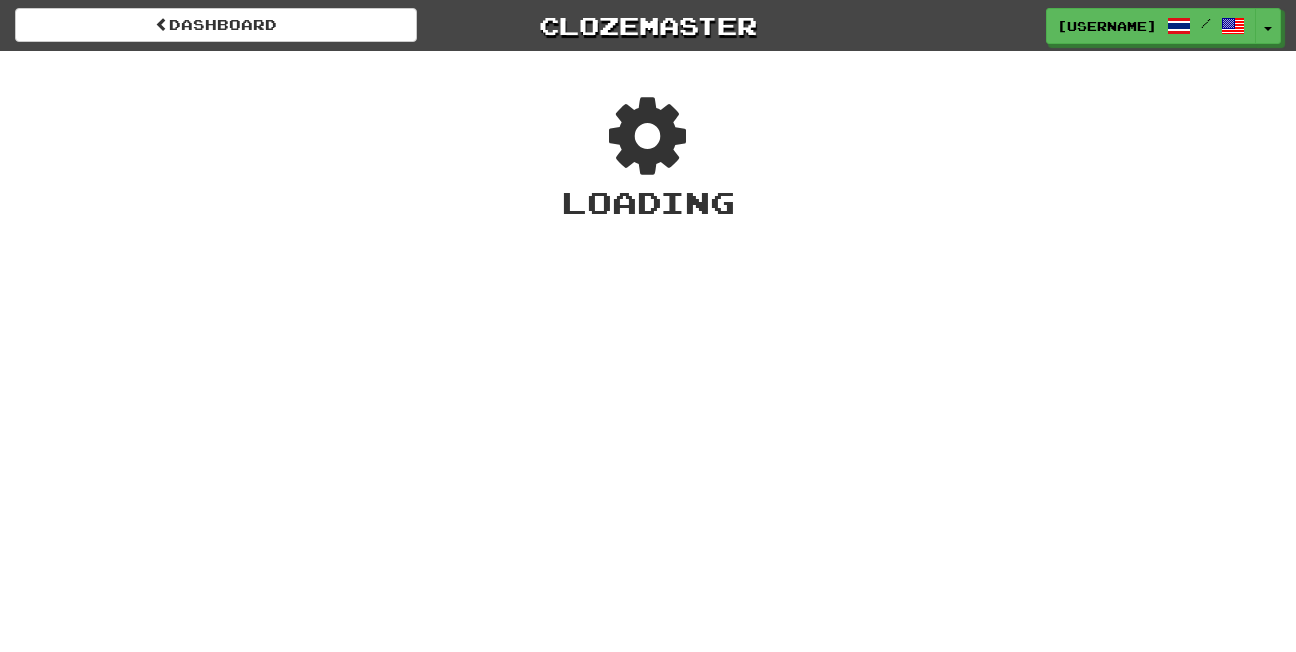 scroll, scrollTop: 0, scrollLeft: 0, axis: both 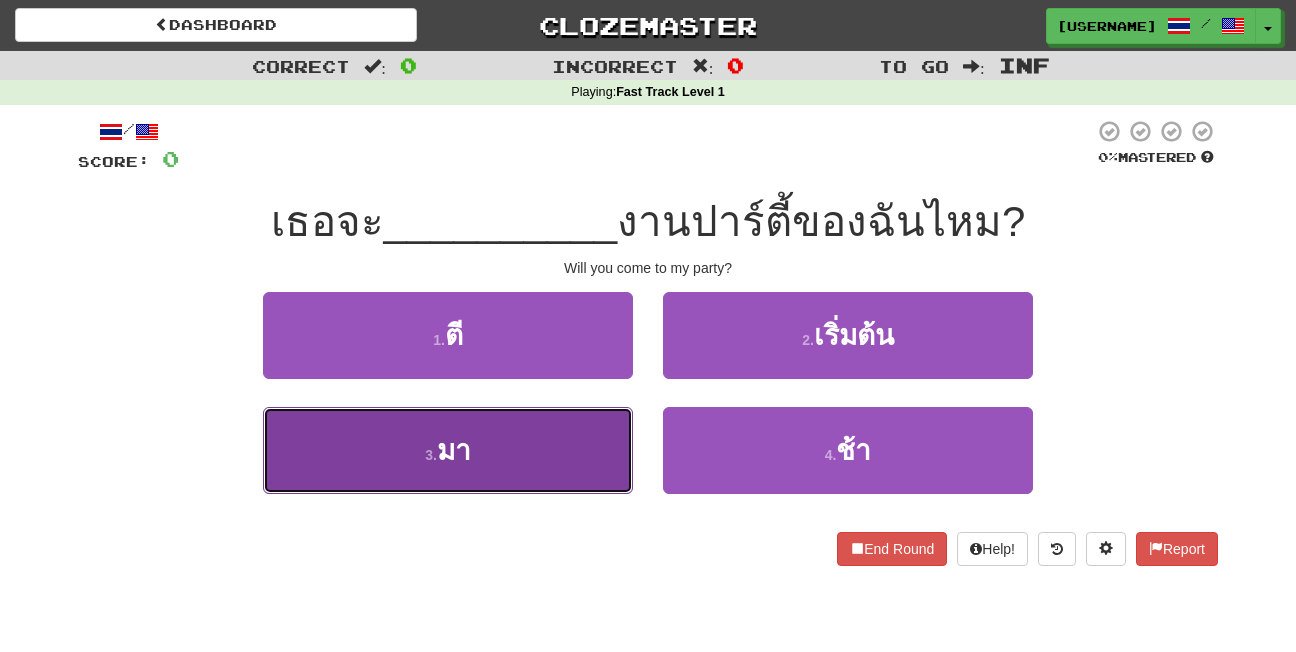 click on "3 .  มา" at bounding box center [448, 450] 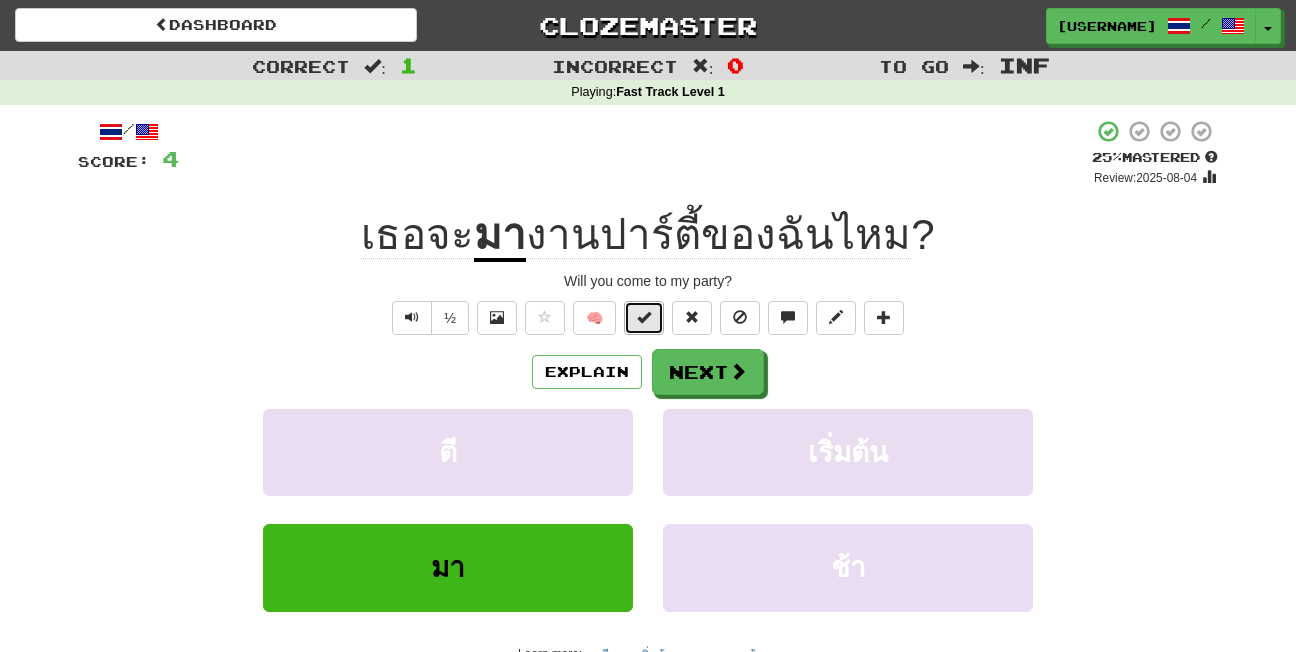 click at bounding box center [644, 317] 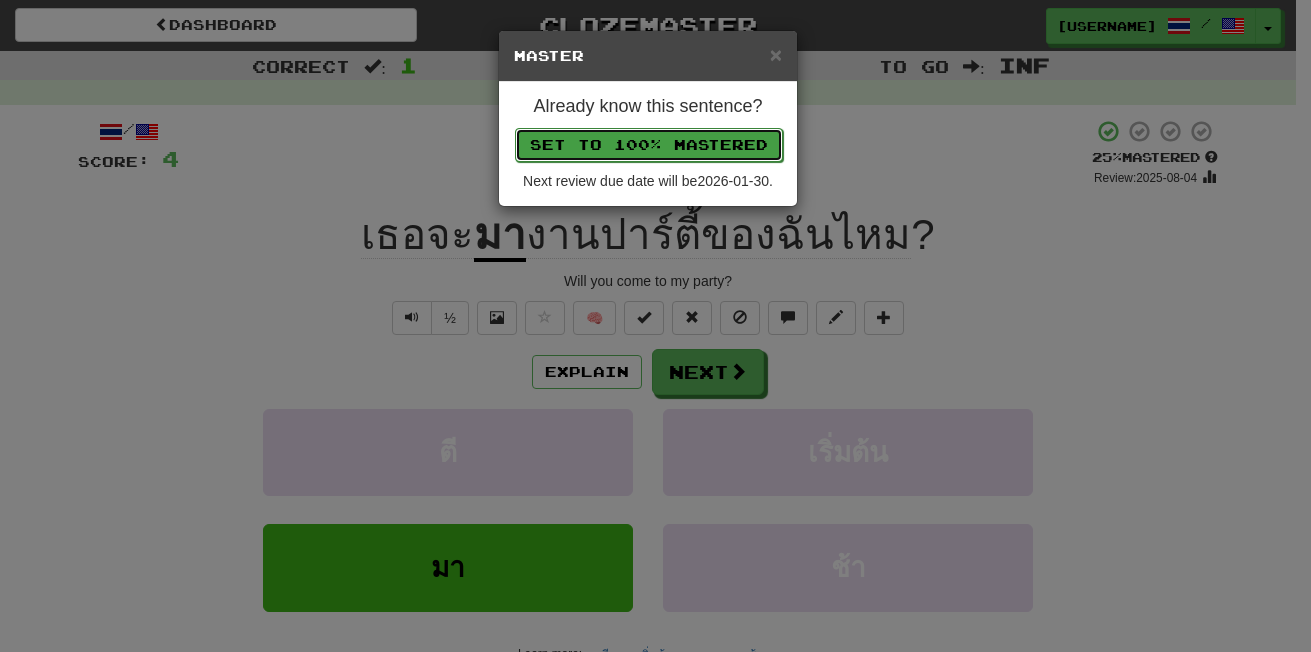 click on "Set to 100% Mastered" at bounding box center [649, 145] 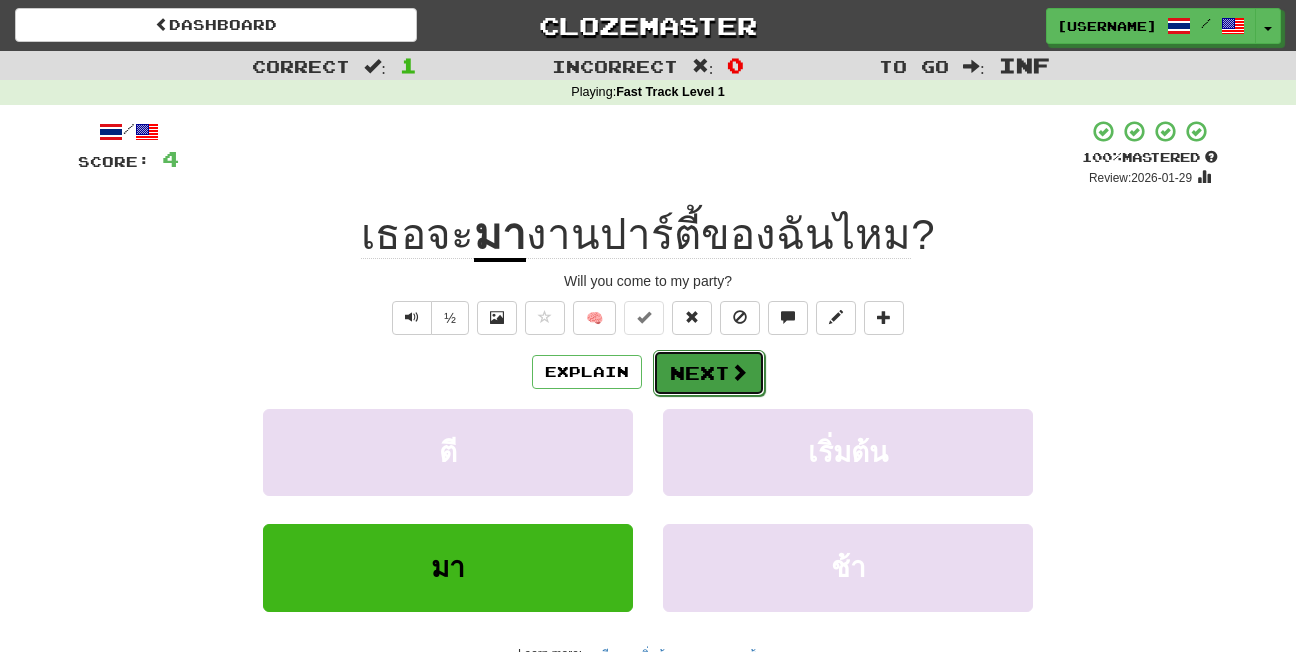 click on "Next" at bounding box center [709, 373] 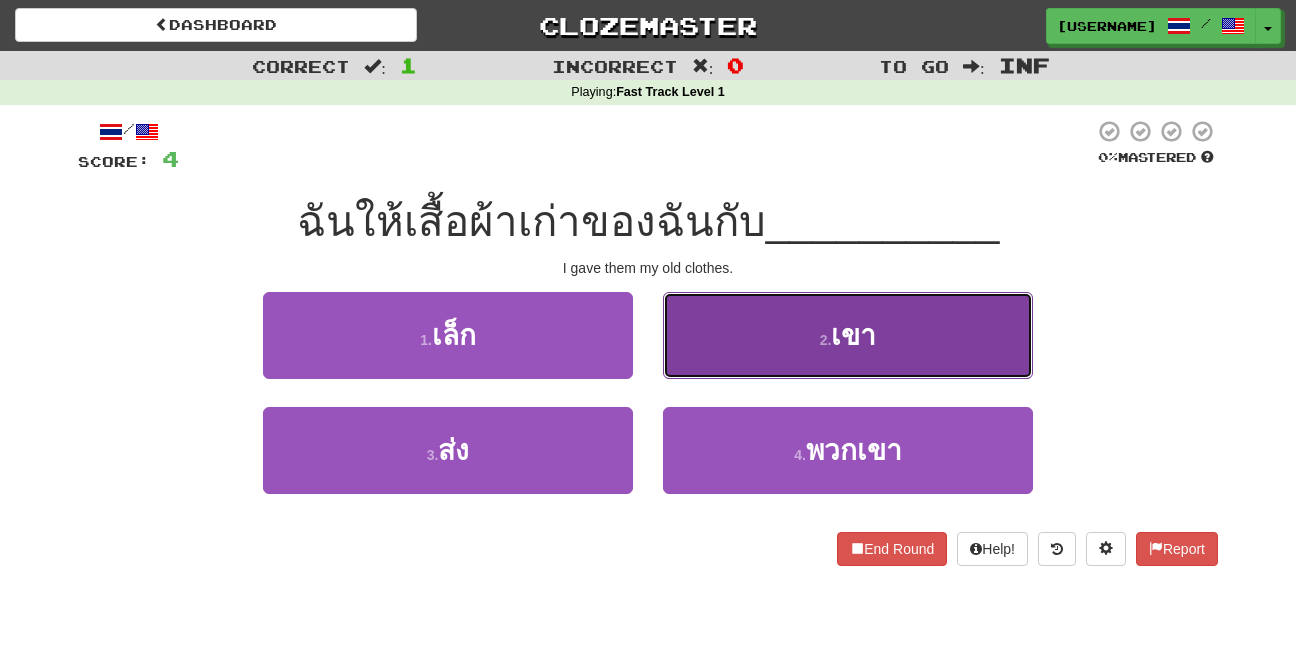 click on "2 .  เขา" at bounding box center [848, 335] 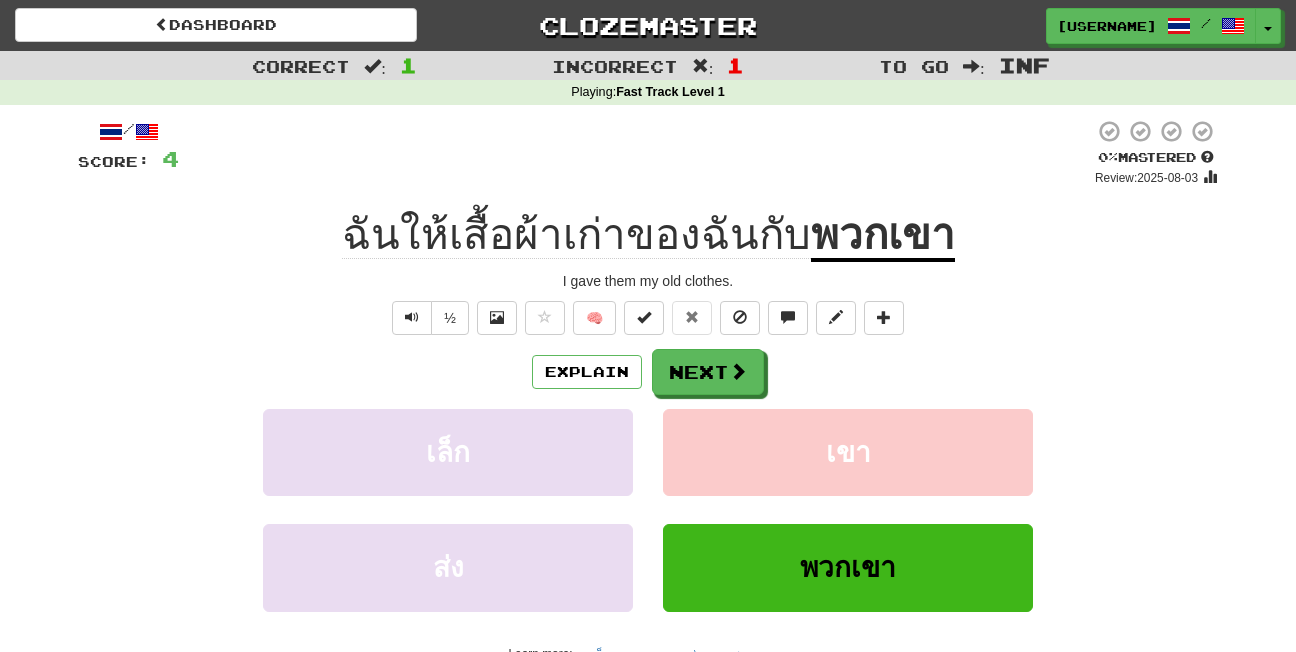 click on "Explain Next" at bounding box center (648, 372) 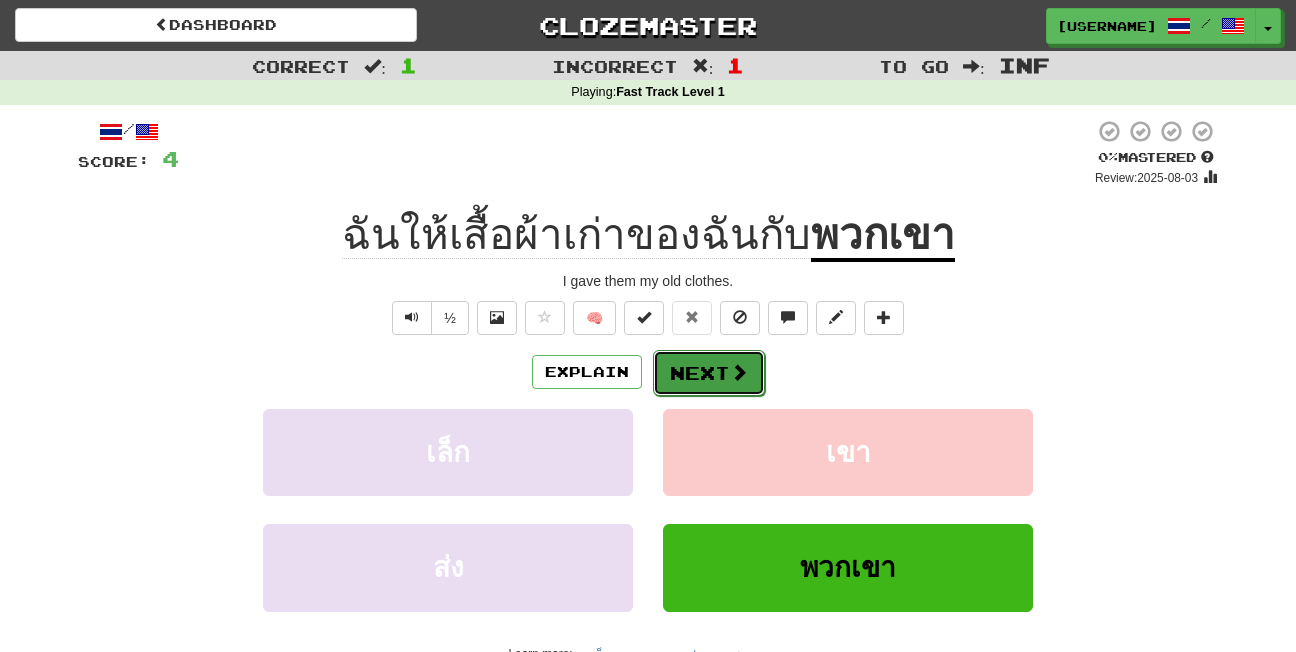 click on "Next" at bounding box center [709, 373] 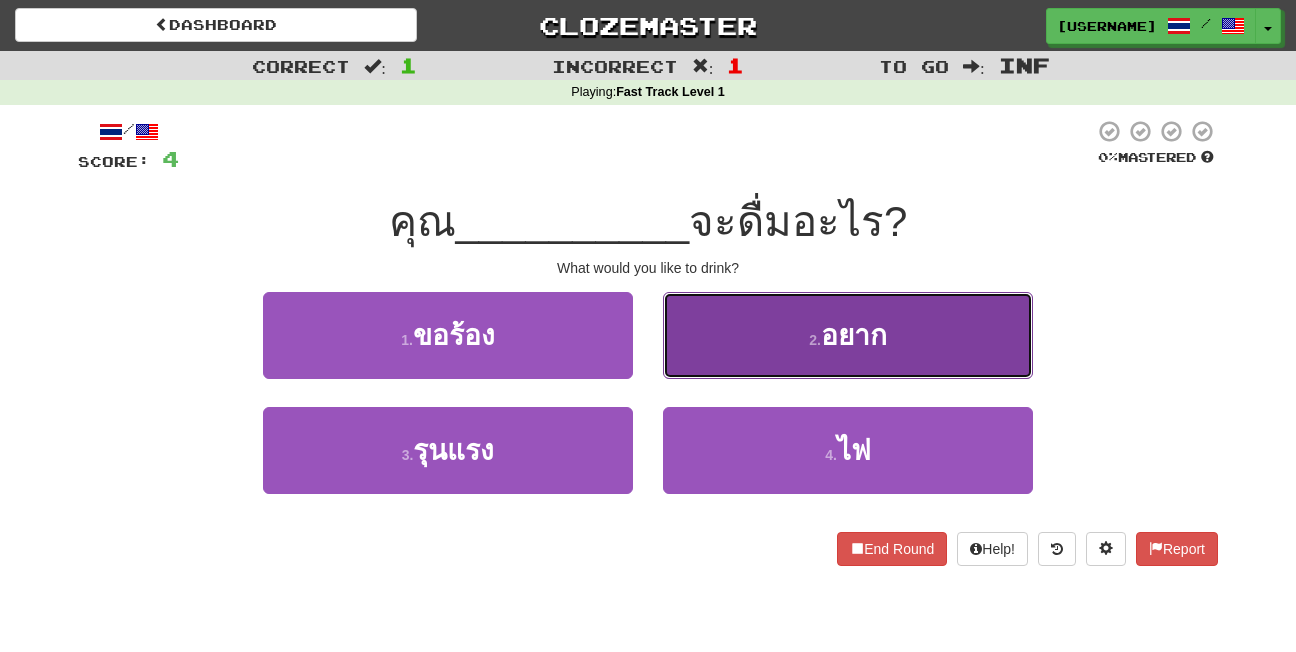 click on "2 .  อยาก" at bounding box center [848, 335] 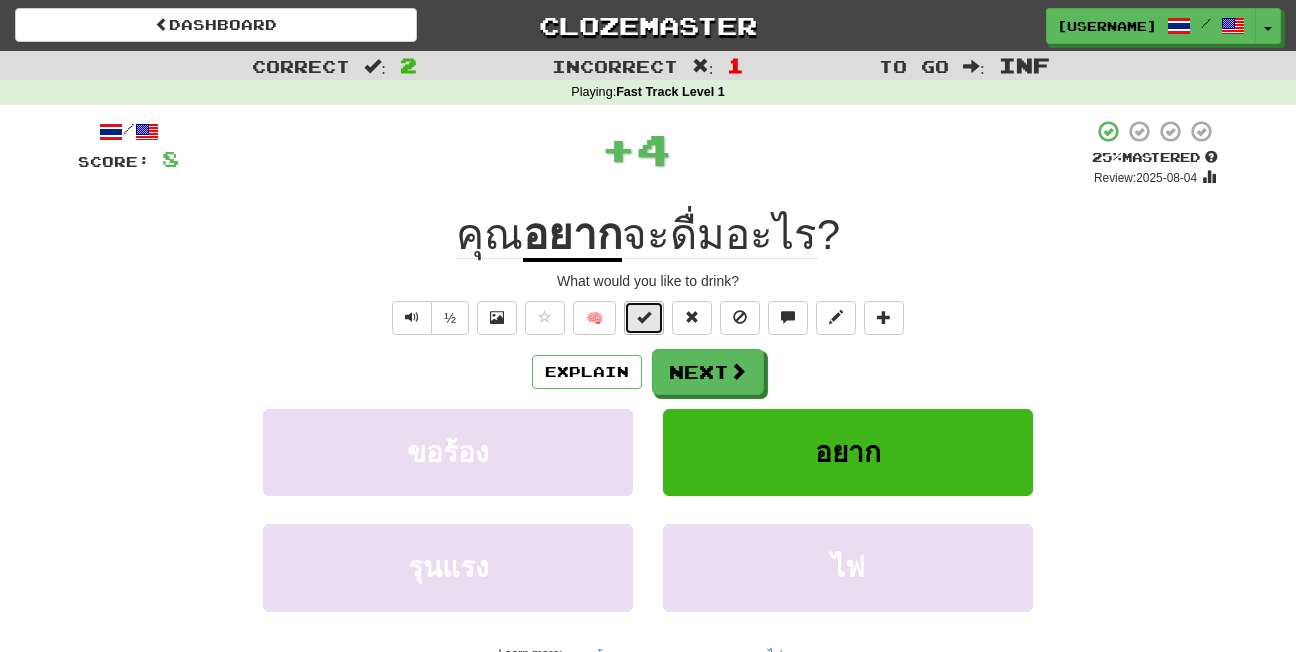 click at bounding box center [644, 317] 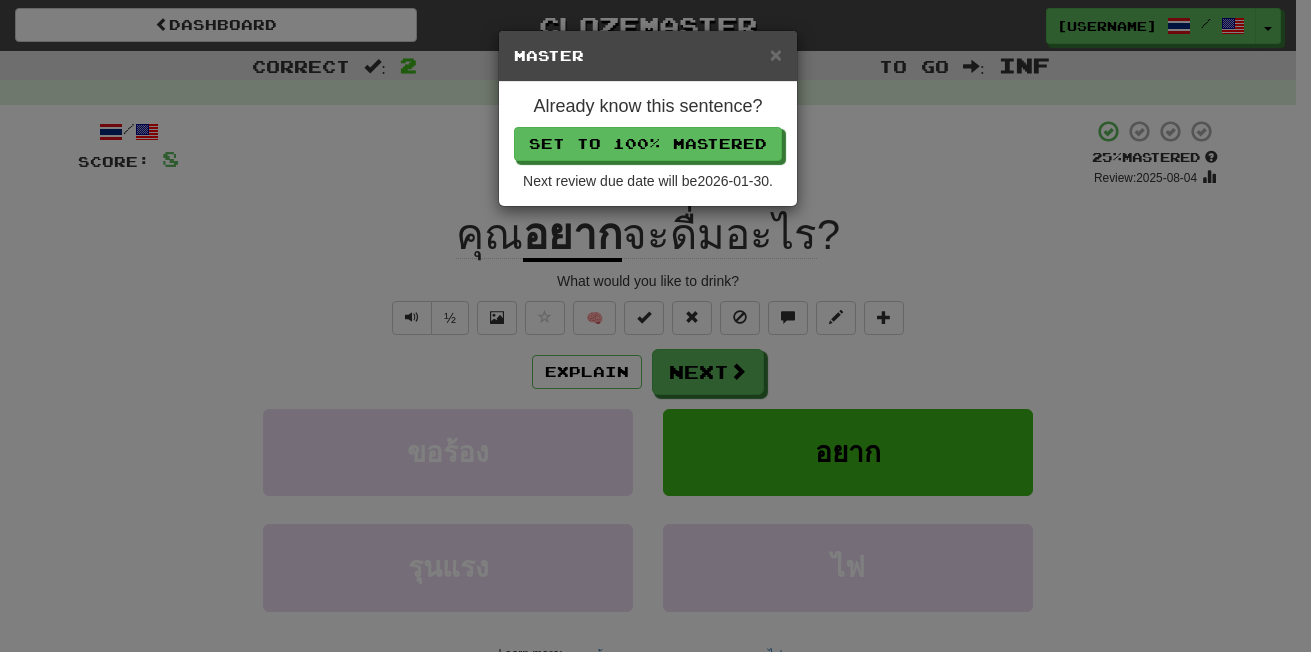 click on "Already know this sentence? Set to 100% Mastered Next review due date will be [DATE]." at bounding box center (648, 144) 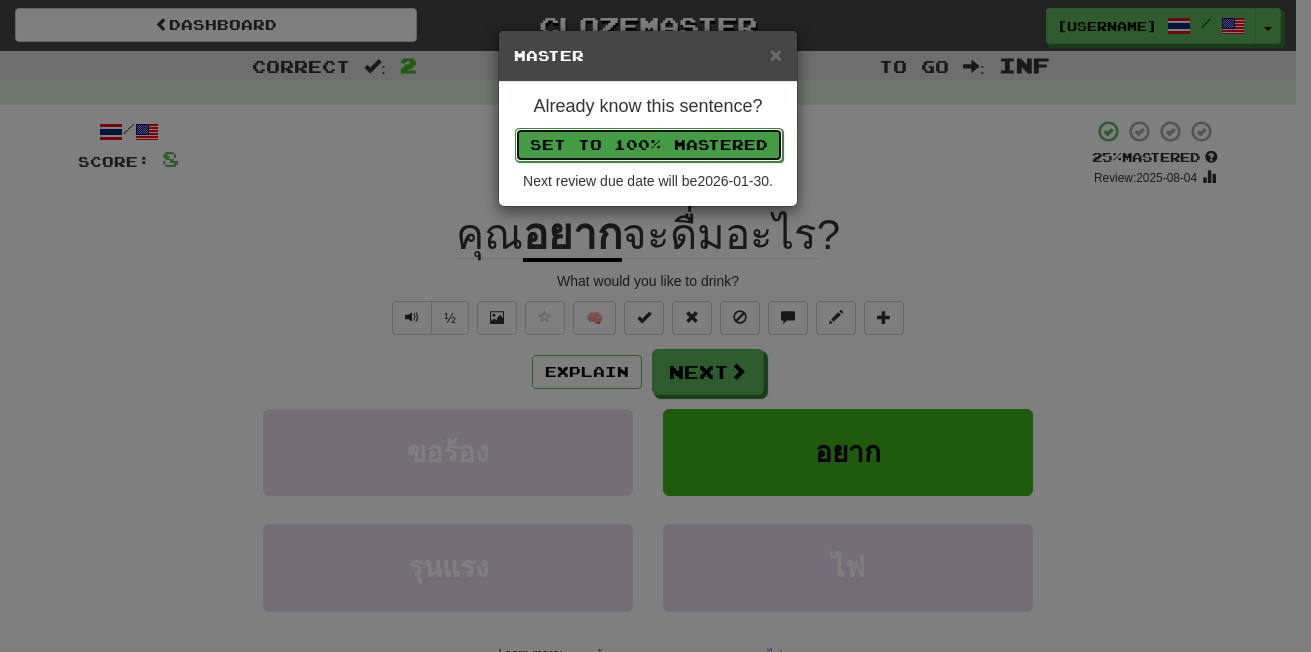 click on "Set to 100% Mastered" at bounding box center [649, 145] 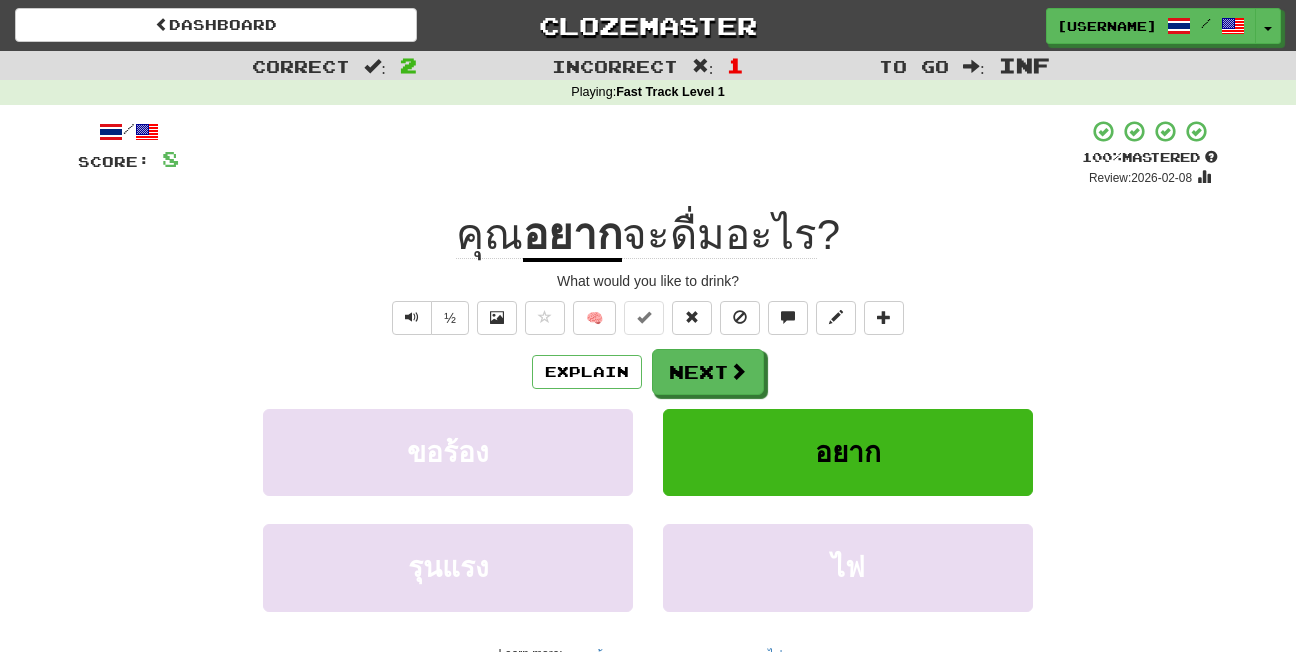 click on "/ Score: 28 0 % Mastered Review: [DATE] คุณ อยาก จะดื่มอะไร ? What would you like to drink? ½ 🧠 Explain Next ขอร้อง อยาก รุนแรง ไฟ Learn more: ขอร้อง อยาก รุนแรง ไฟ End Round Help! Report" at bounding box center [648, 416] 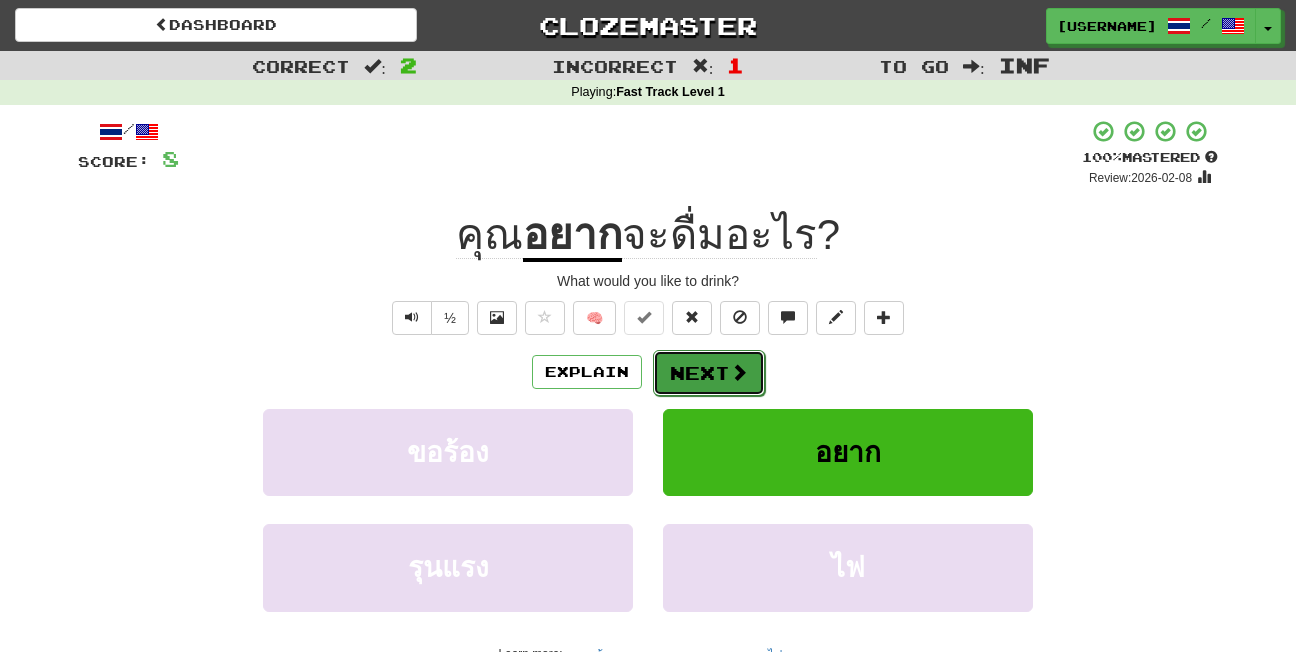 click on "Next" at bounding box center [709, 373] 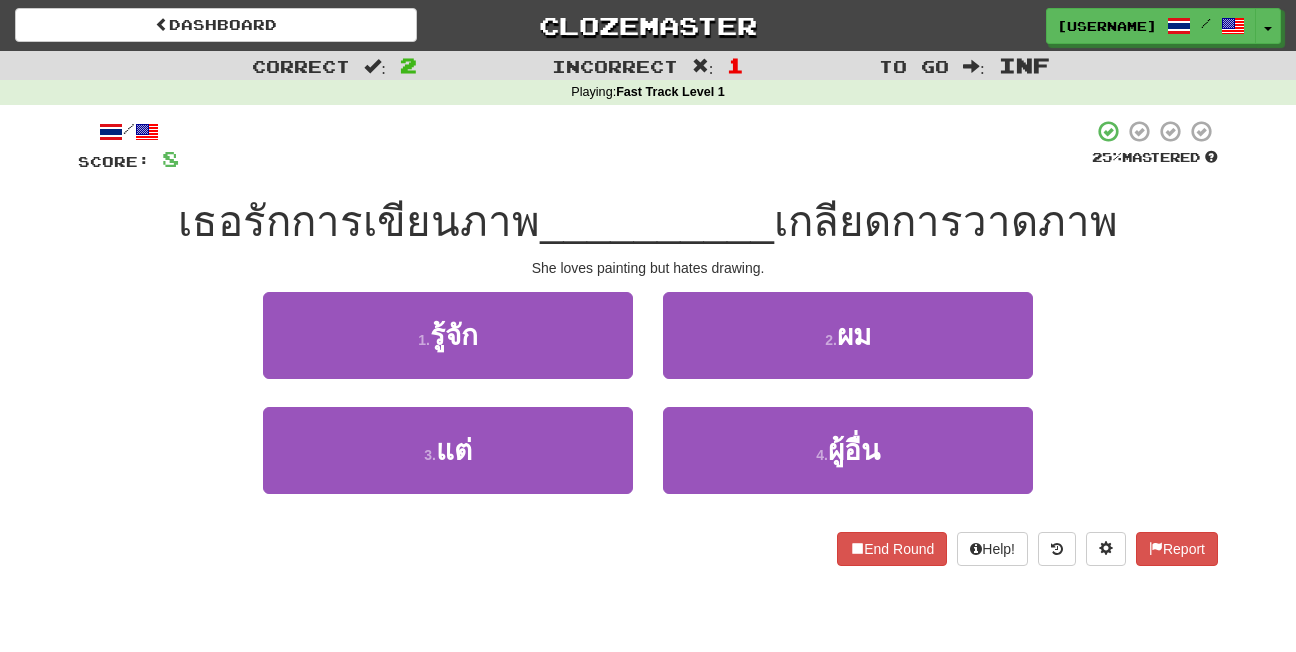 click on "She loves painting but hates drawing." at bounding box center (648, 268) 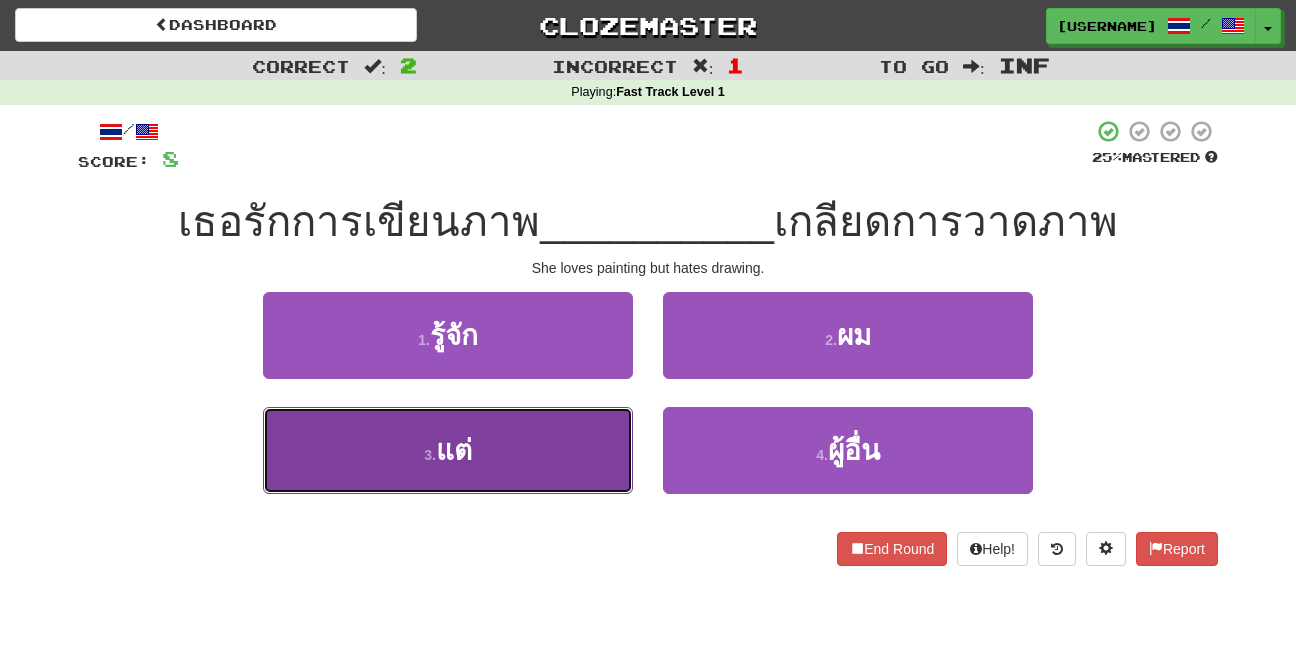 click on "3 .  แต่" at bounding box center (448, 450) 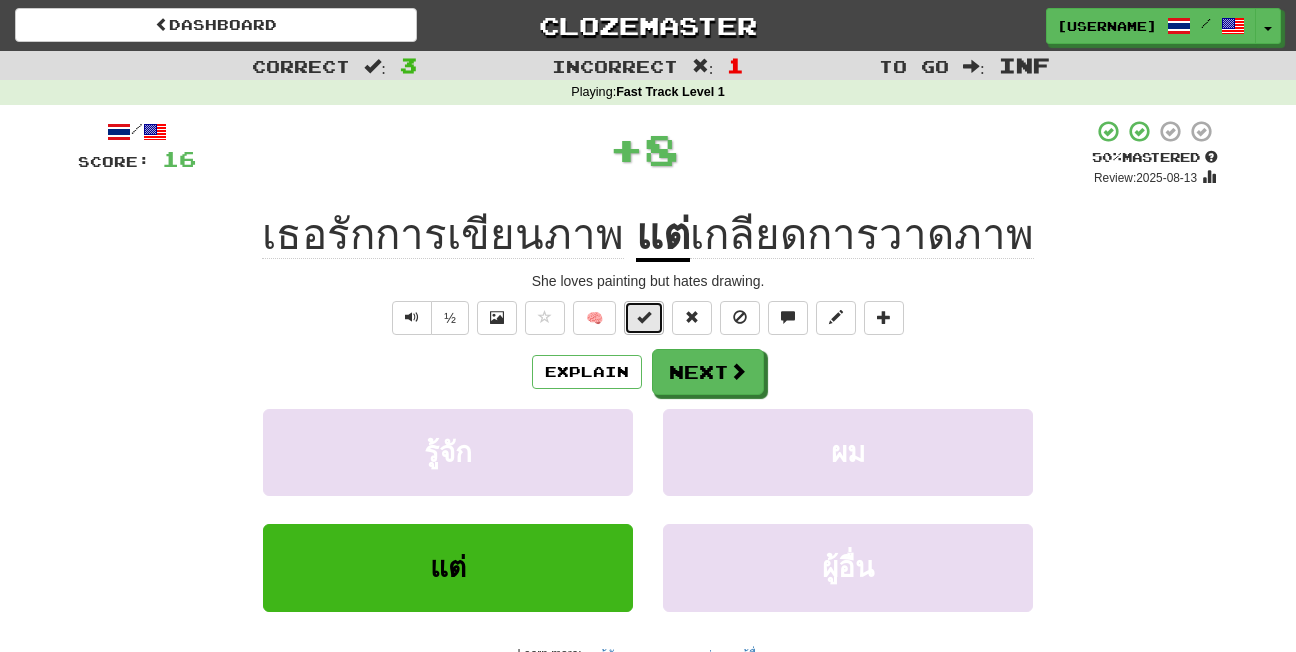 click at bounding box center [644, 317] 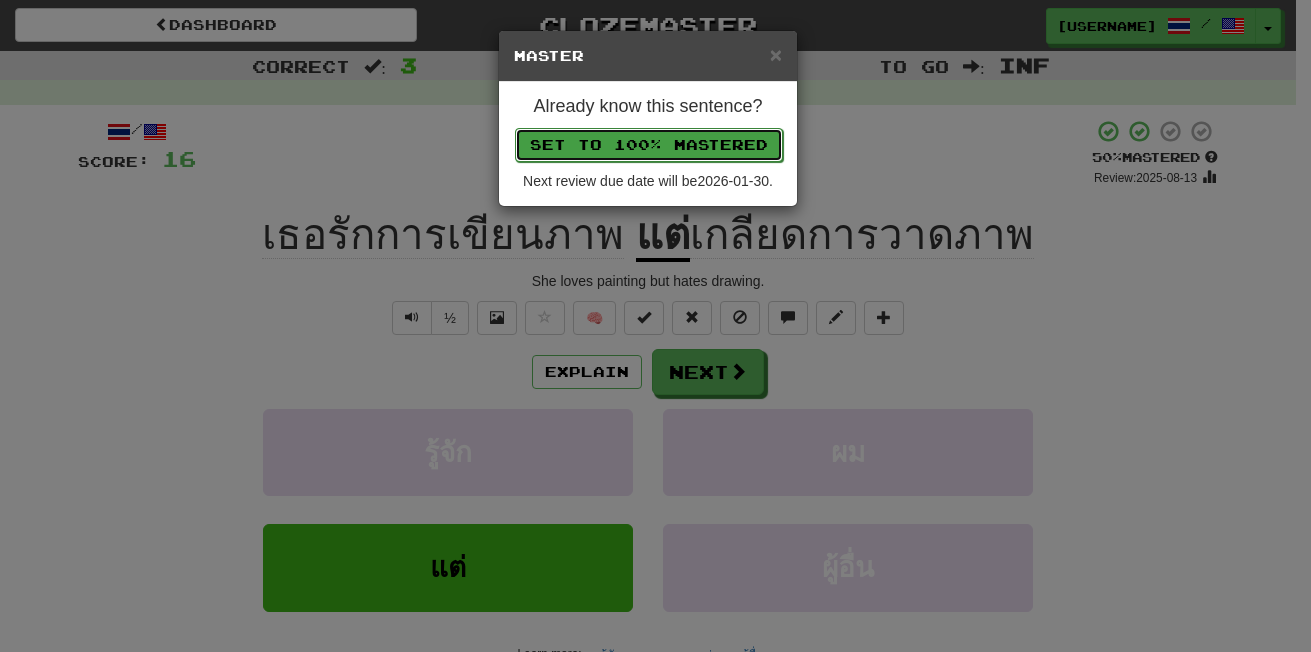 click on "Set to 100% Mastered" at bounding box center [649, 145] 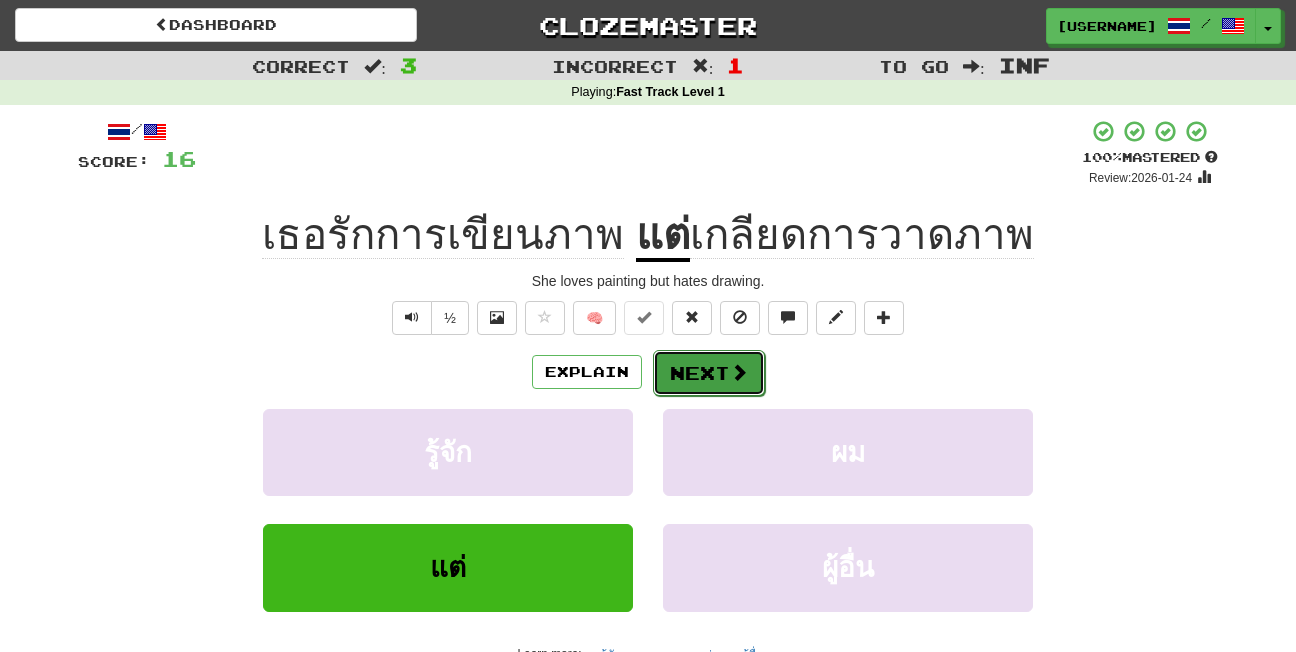 click on "Next" at bounding box center (709, 373) 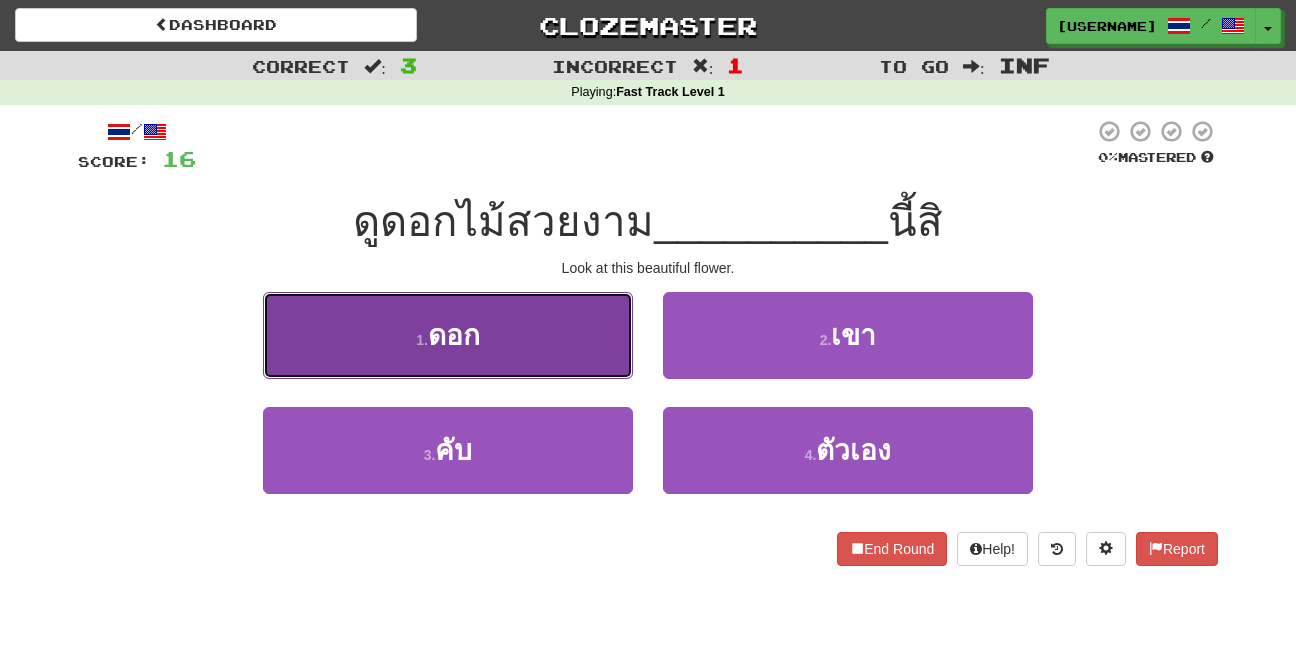 click on "1 .  ดอก" at bounding box center (448, 335) 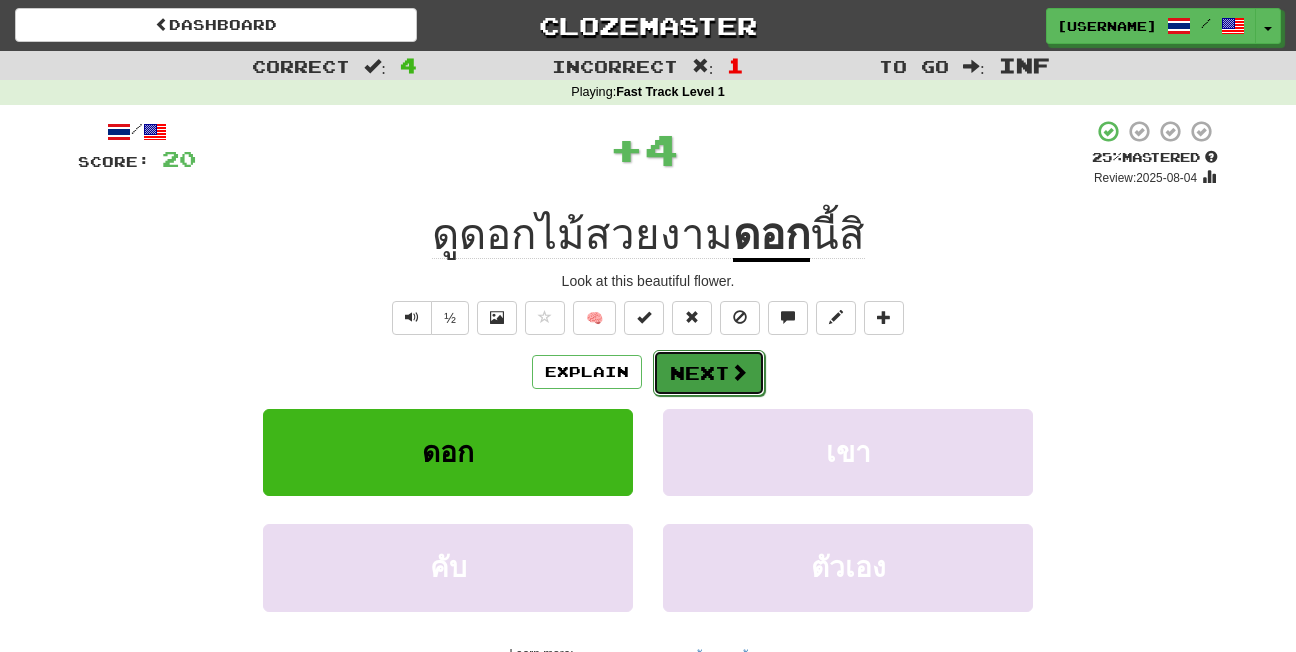 click on "Next" at bounding box center [709, 373] 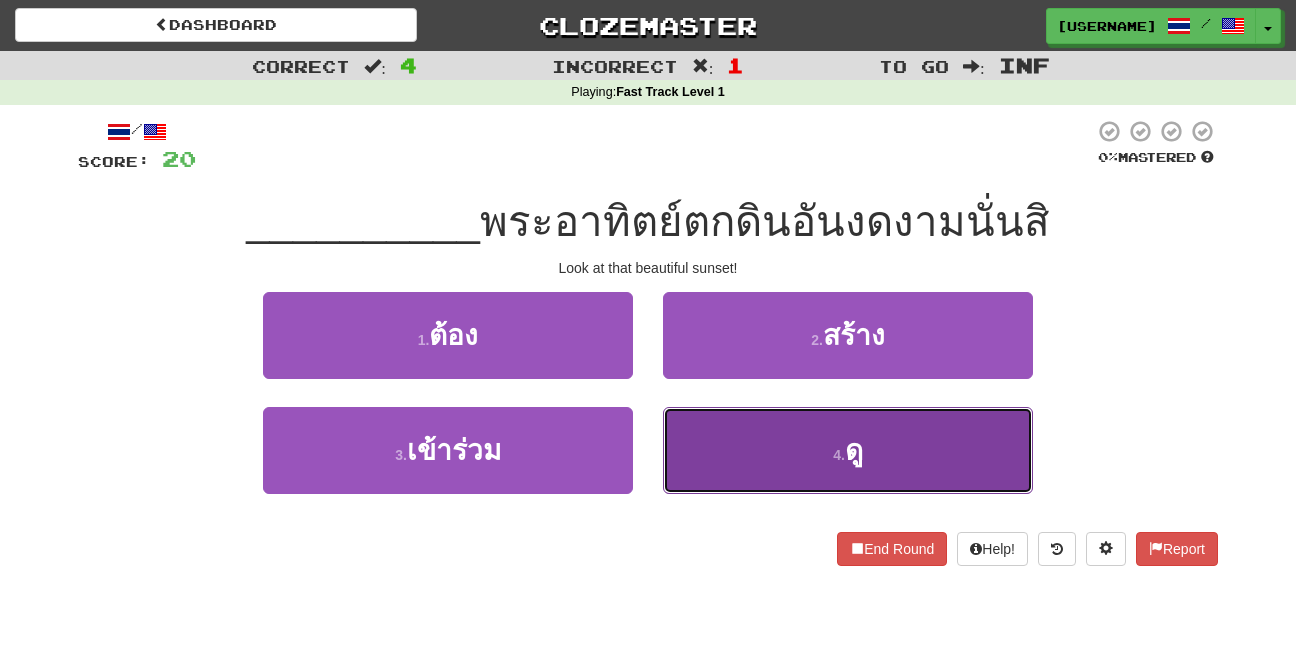 click on "4 .  ดู" at bounding box center (848, 450) 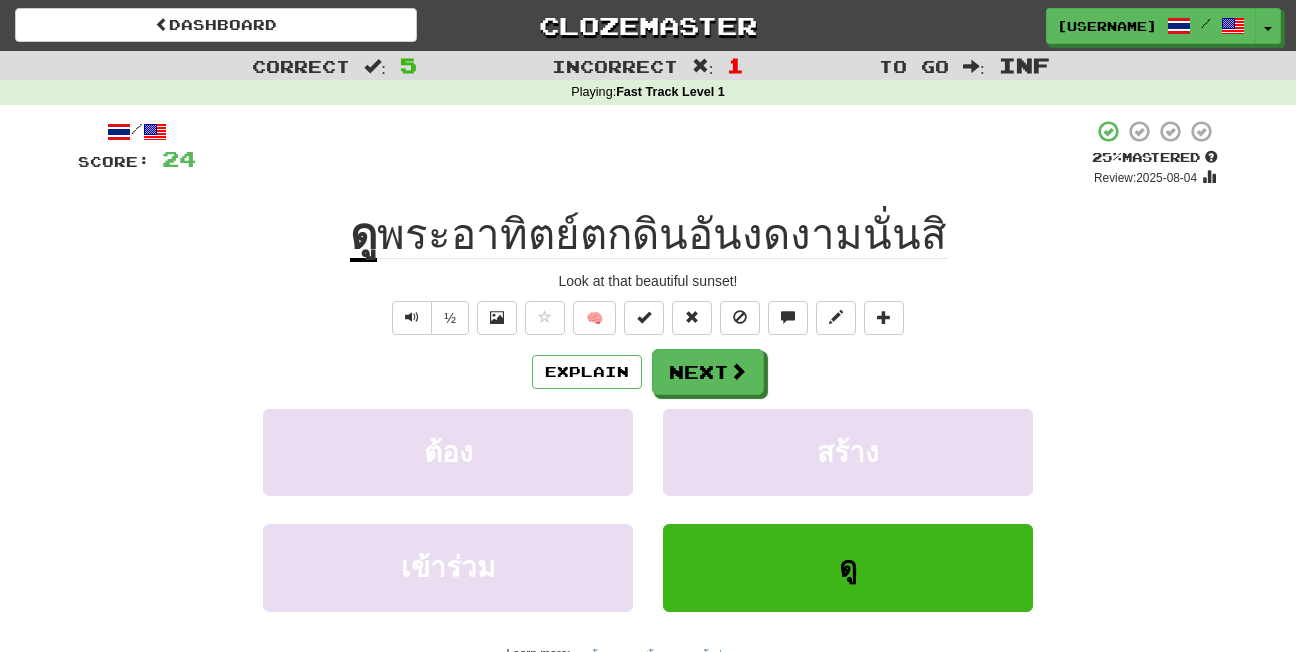 click on "พระอาทิตย์ตกดินอันงดงามนั่นสิ" 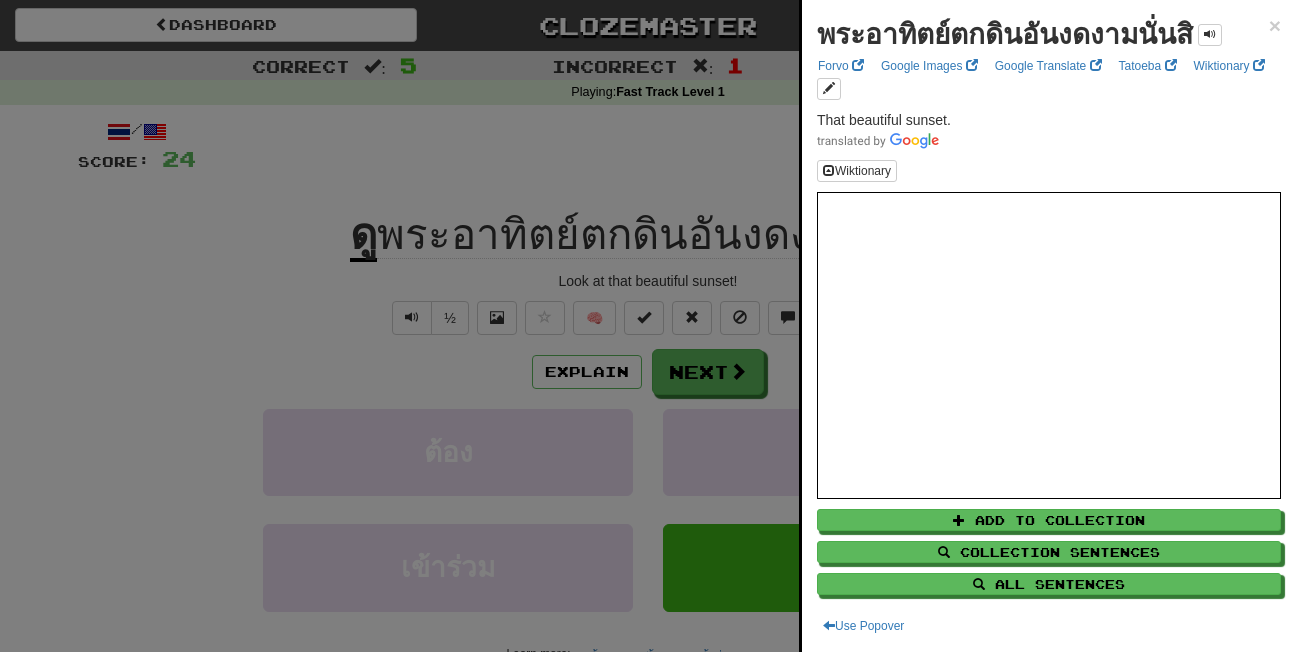click at bounding box center (648, 326) 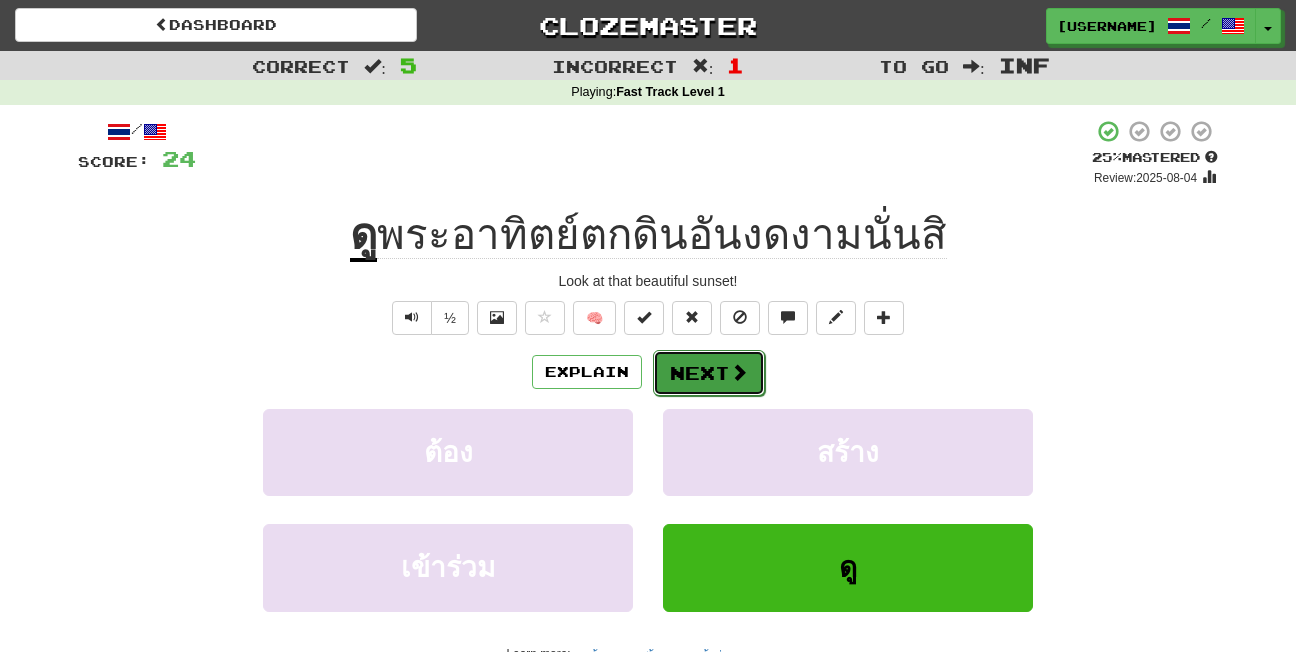 click at bounding box center [739, 372] 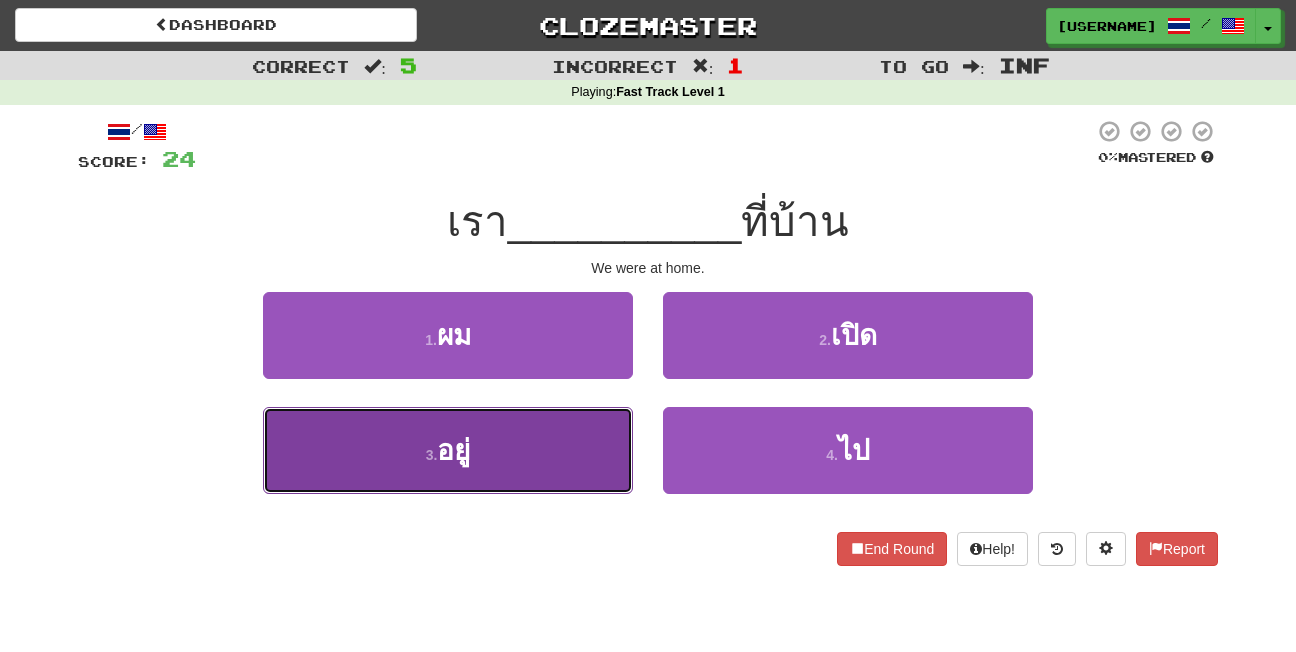 click on "3 .  อยู่" at bounding box center [448, 450] 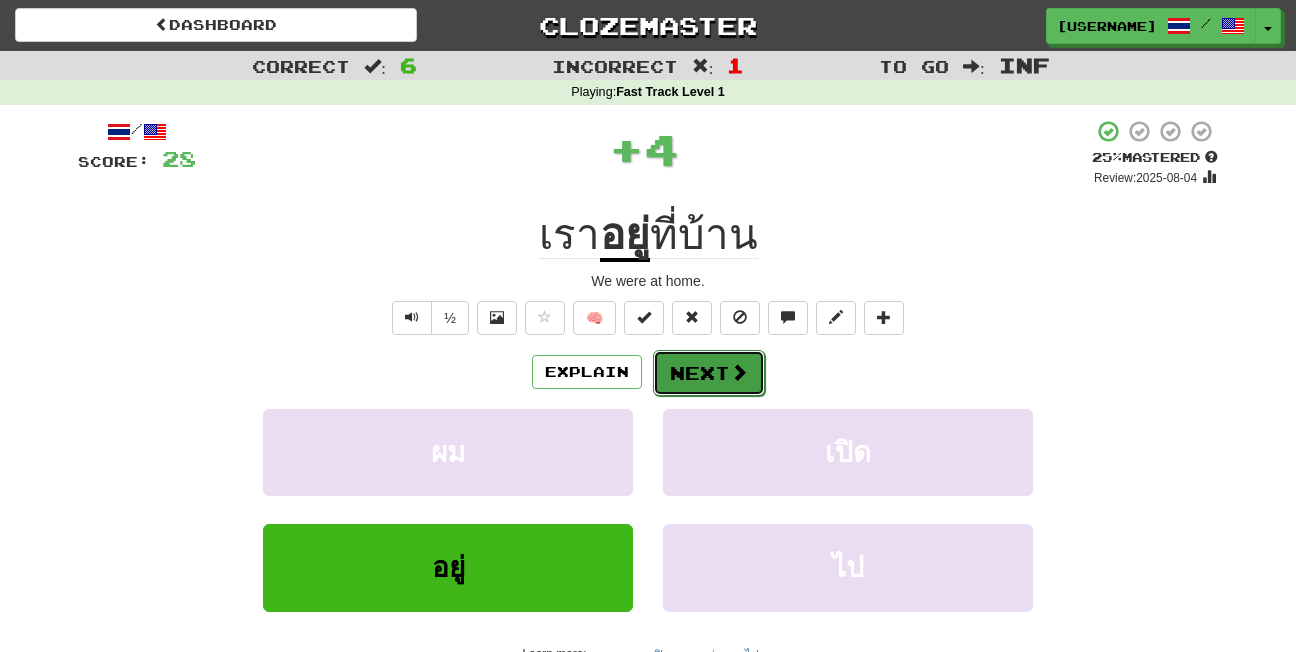 click on "Next" at bounding box center [709, 373] 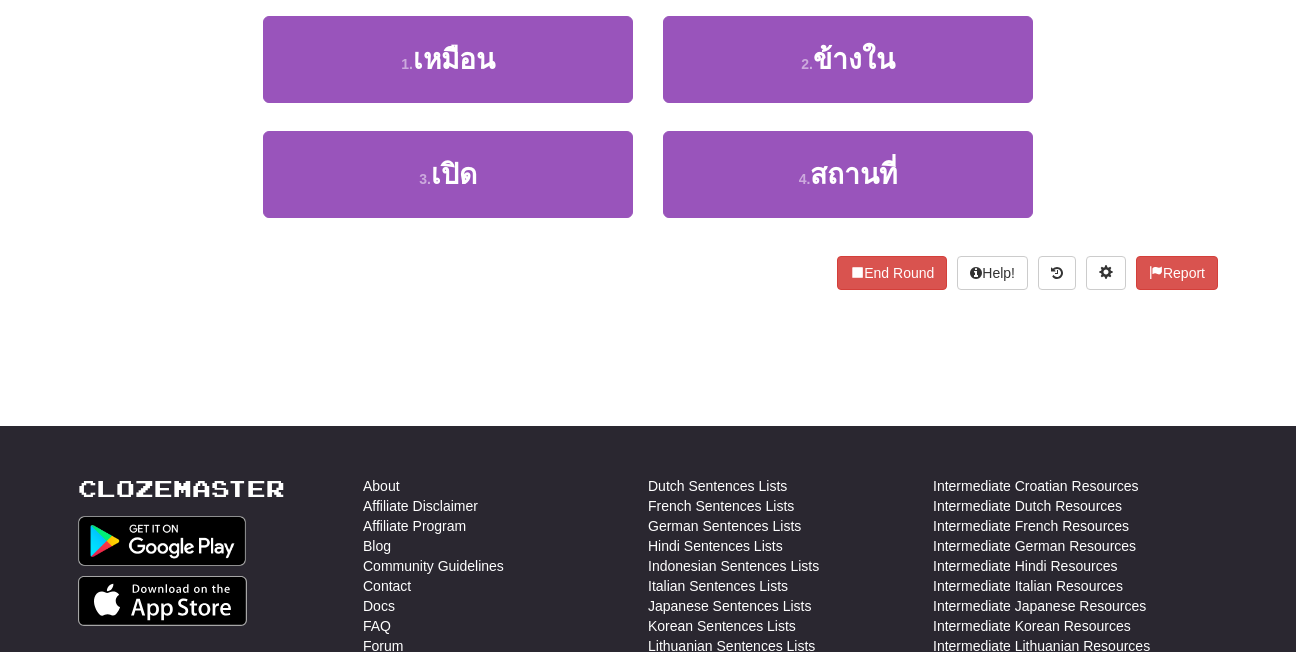 scroll, scrollTop: 0, scrollLeft: 0, axis: both 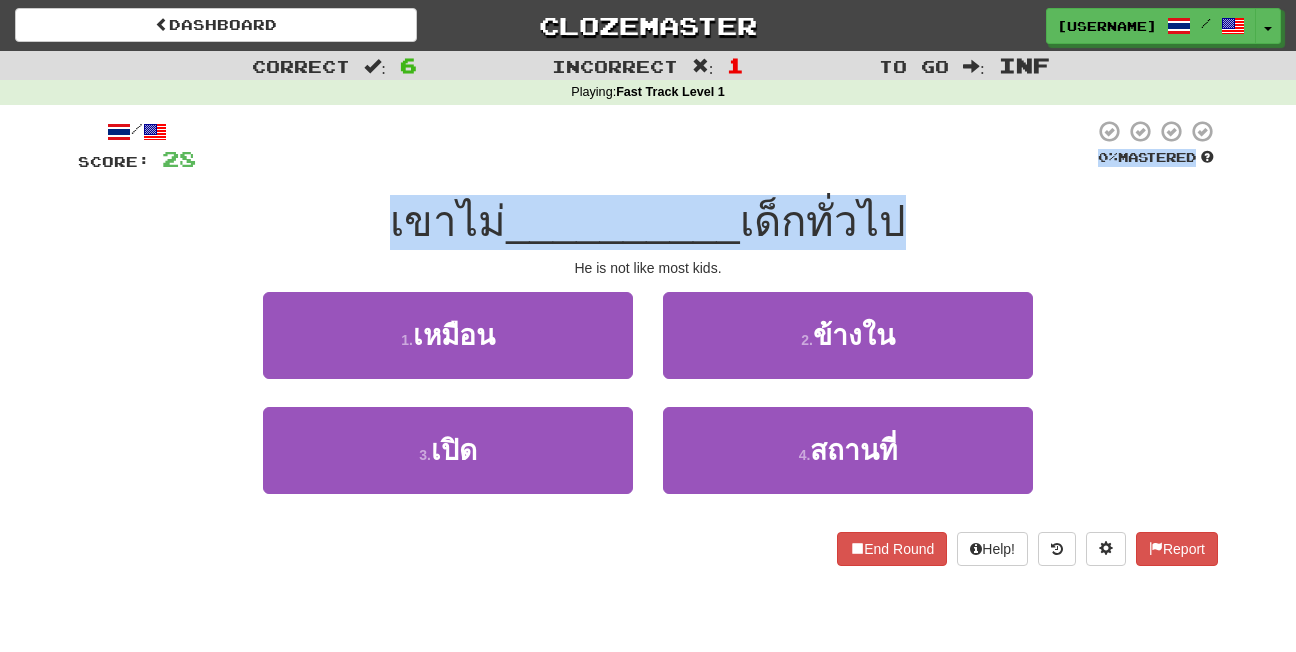 drag, startPoint x: 1269, startPoint y: 112, endPoint x: 1304, endPoint y: 203, distance: 97.49872 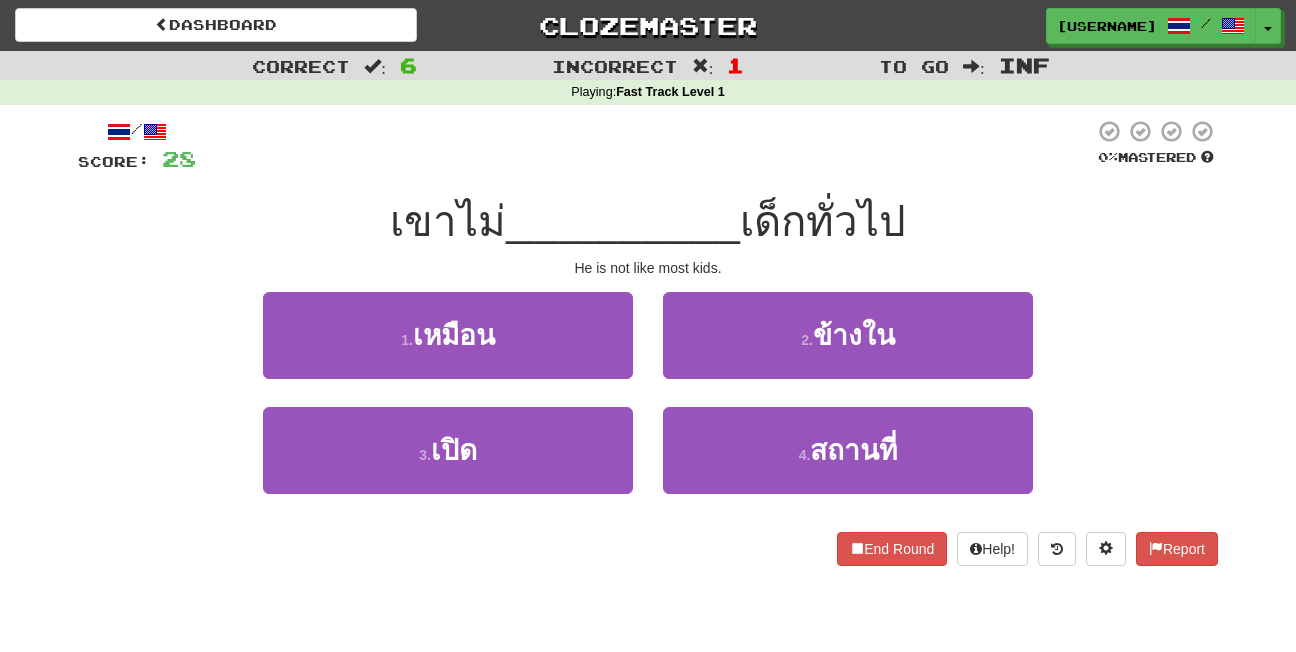 click on "/  Score:   28 0 %  Mastered เขาไม่ __________ เด็กทั่วไป He is not like most kids. 1 .  เหมือน 2 .  ข้างใน 3 .  เปิด 4 .  สถานที่  End Round  Help!  Report" at bounding box center [648, 342] 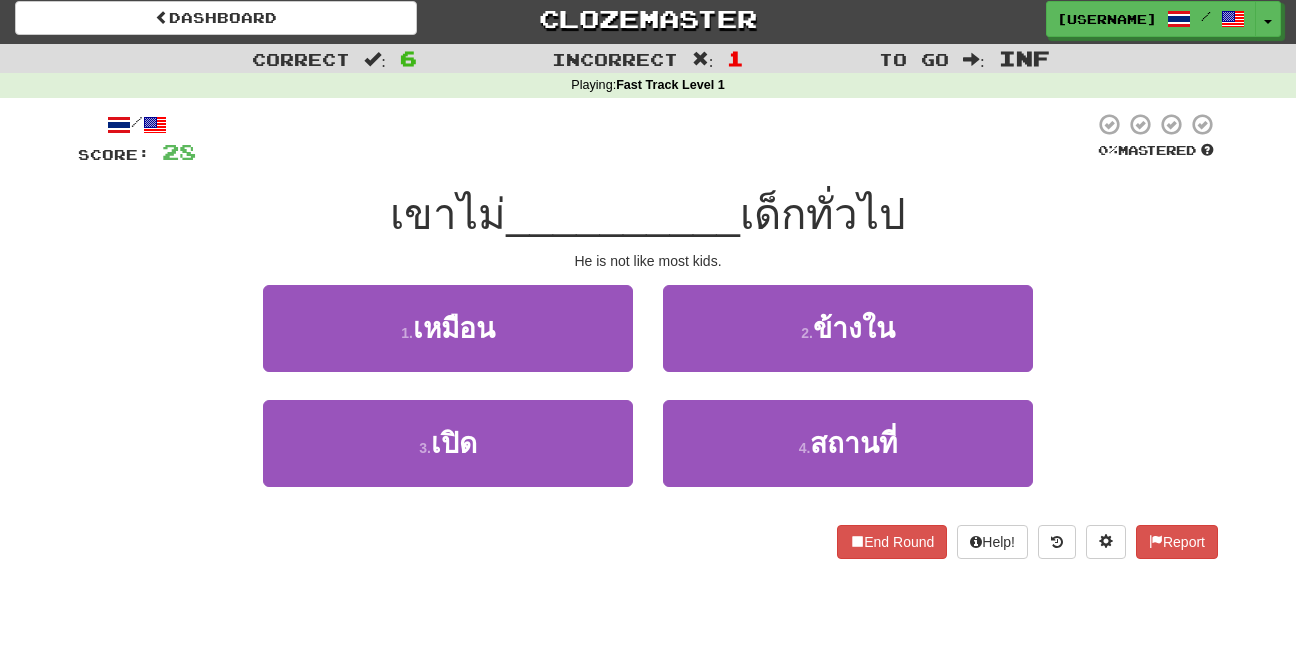 scroll, scrollTop: 9, scrollLeft: 0, axis: vertical 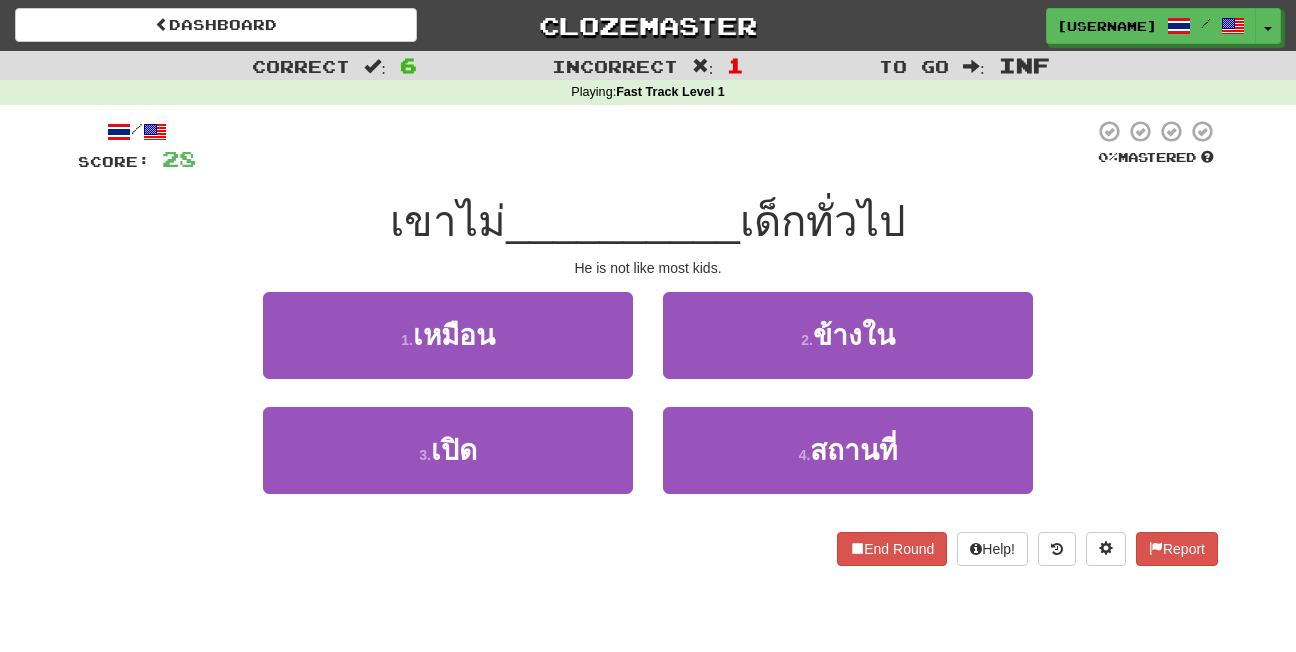 click on "Correct   :   6 Incorrect   :   1 To go   :   Inf Playing :  Fast Track Level 1  /  Score:   28 0 %  Mastered เขาไม่ __________ เด็กทั่วไป He is not like most kids. 1 .  เหมือน 2 .  ข้างใน 3 .  เปิด 4 .  สถานที่  End Round  Help!  Report" at bounding box center (648, 322) 